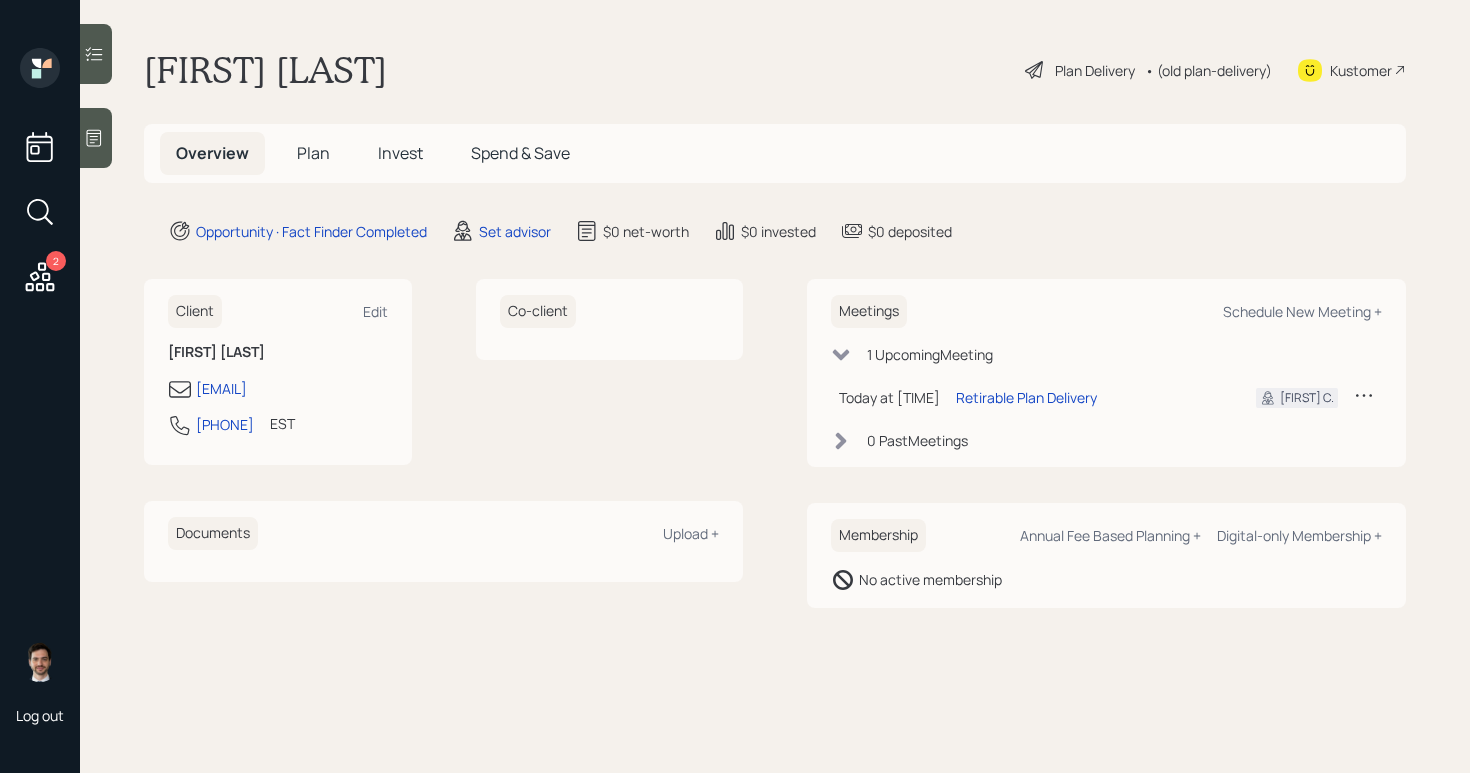 scroll, scrollTop: 0, scrollLeft: 0, axis: both 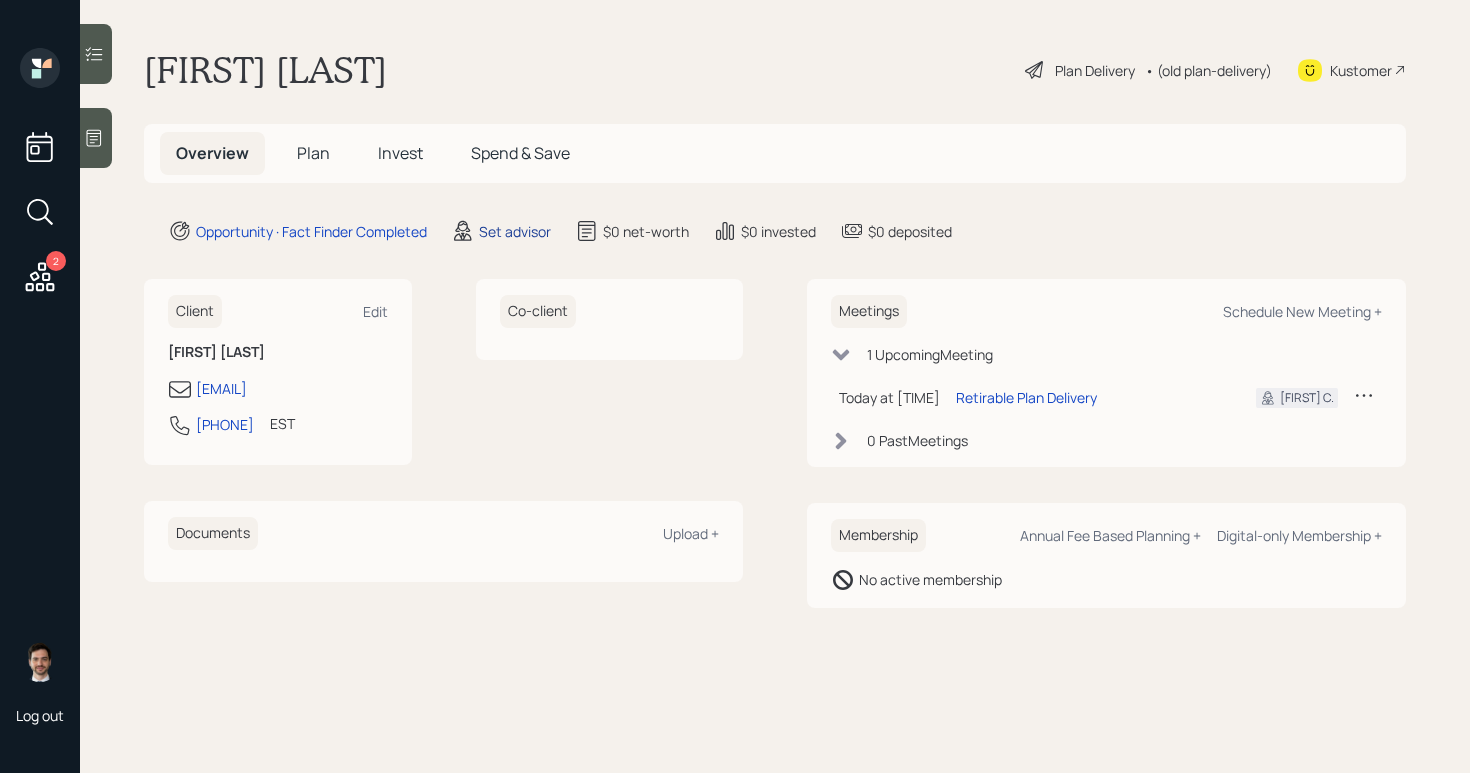 click on "Set advisor" at bounding box center [515, 231] 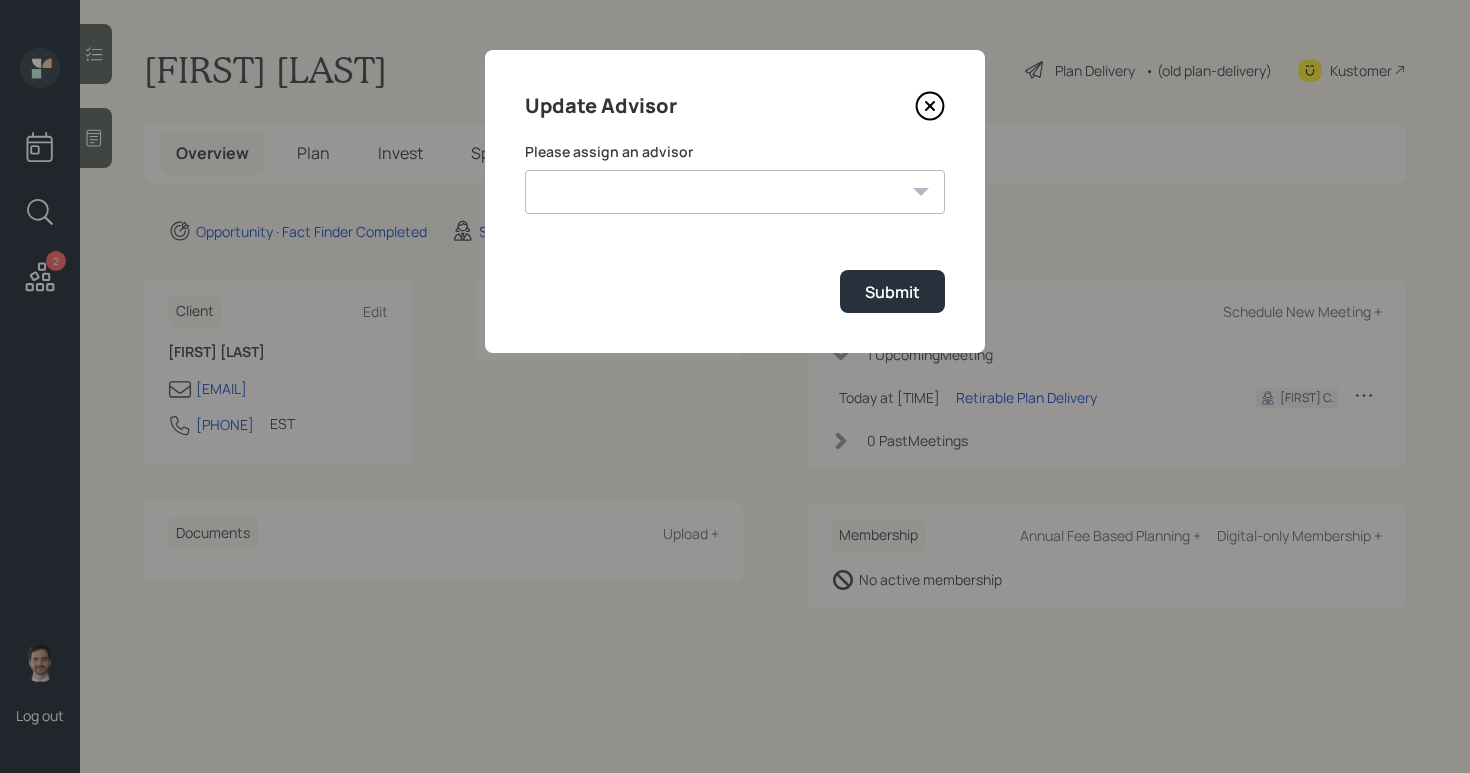 click on "[FIRST] [LAST] [FIRST] [LAST] [FIRST] [LAST] [FIRST] [LAST] [FIRST] [LAST] [FIRST] [LAST] [FIRST] [LAST]" at bounding box center [735, 192] 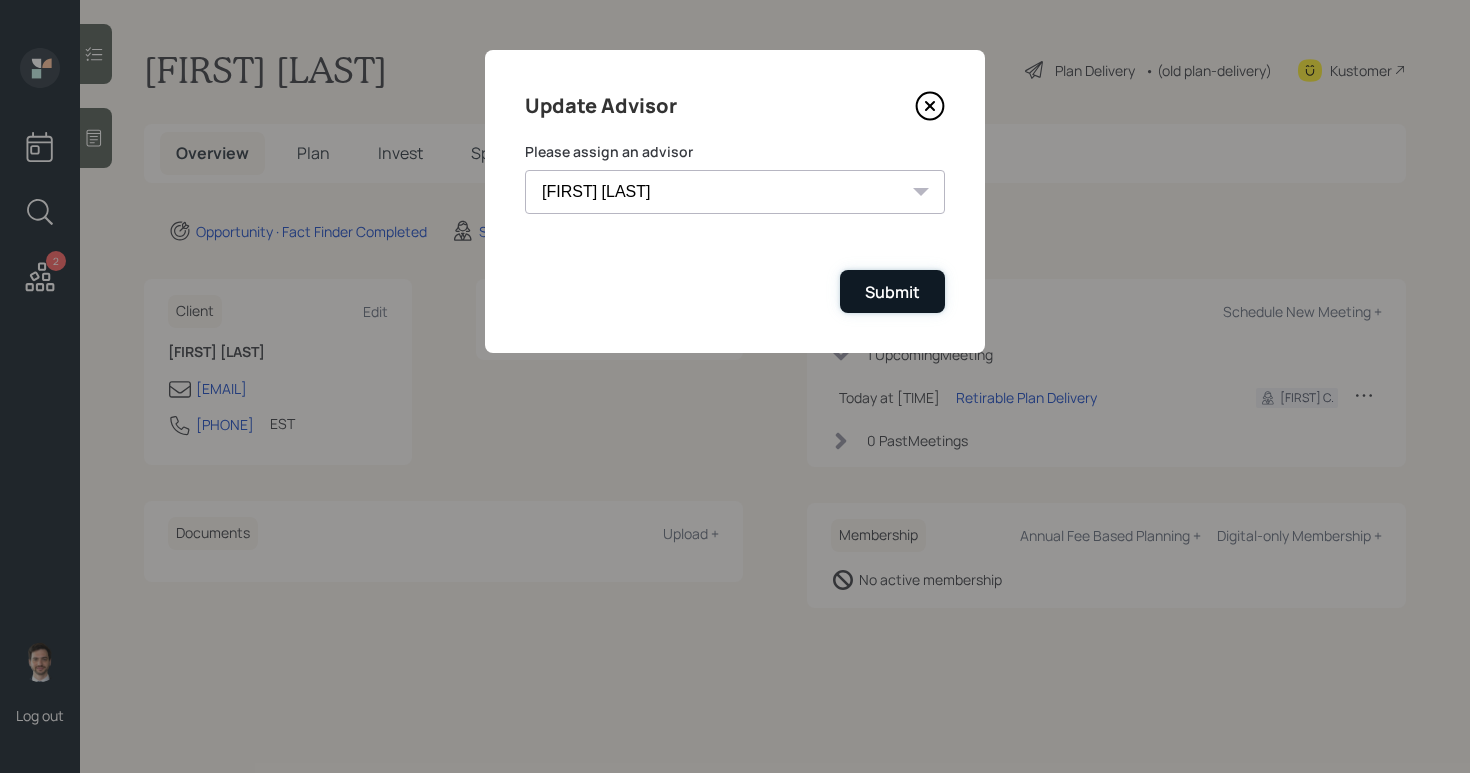click on "Submit" at bounding box center [892, 292] 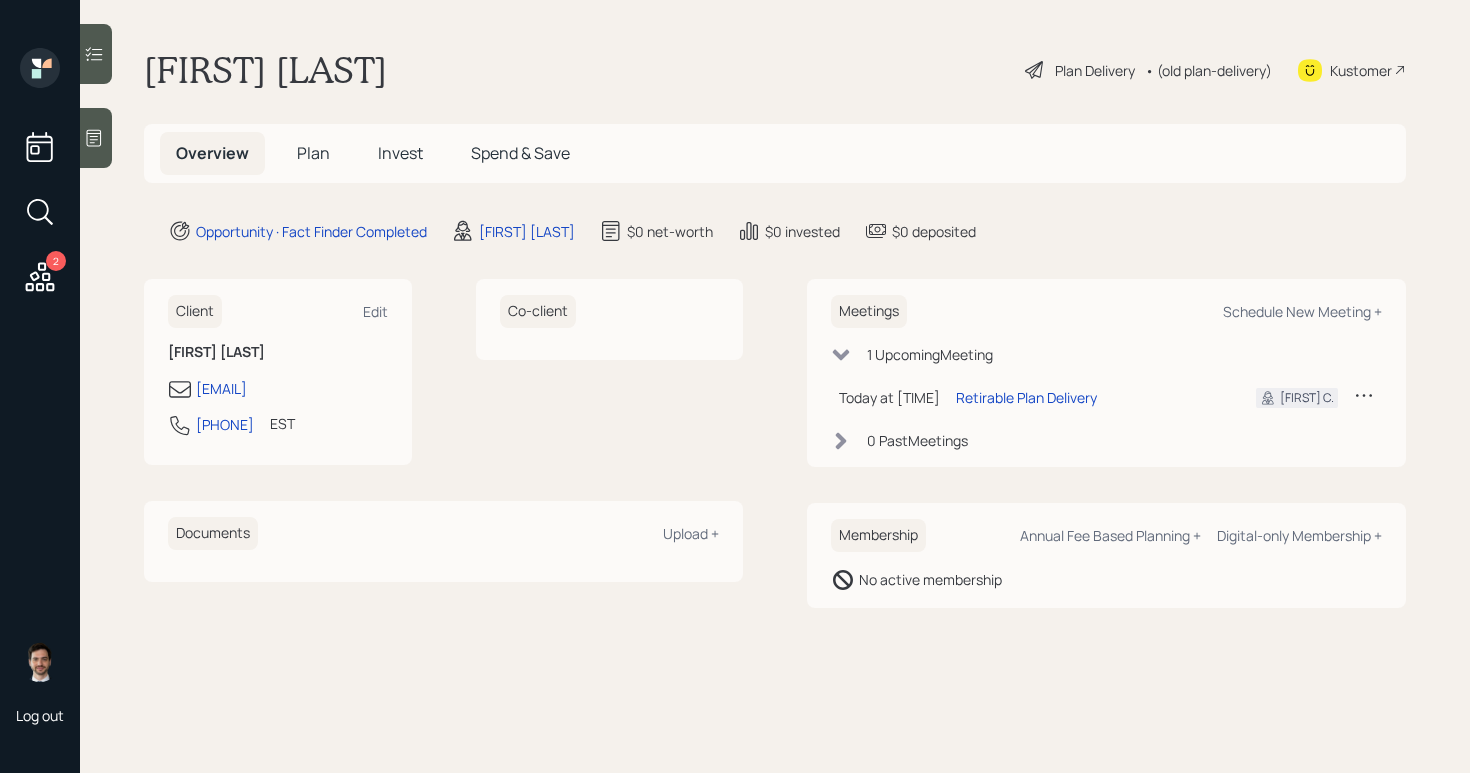 click on "Plan" at bounding box center [313, 153] 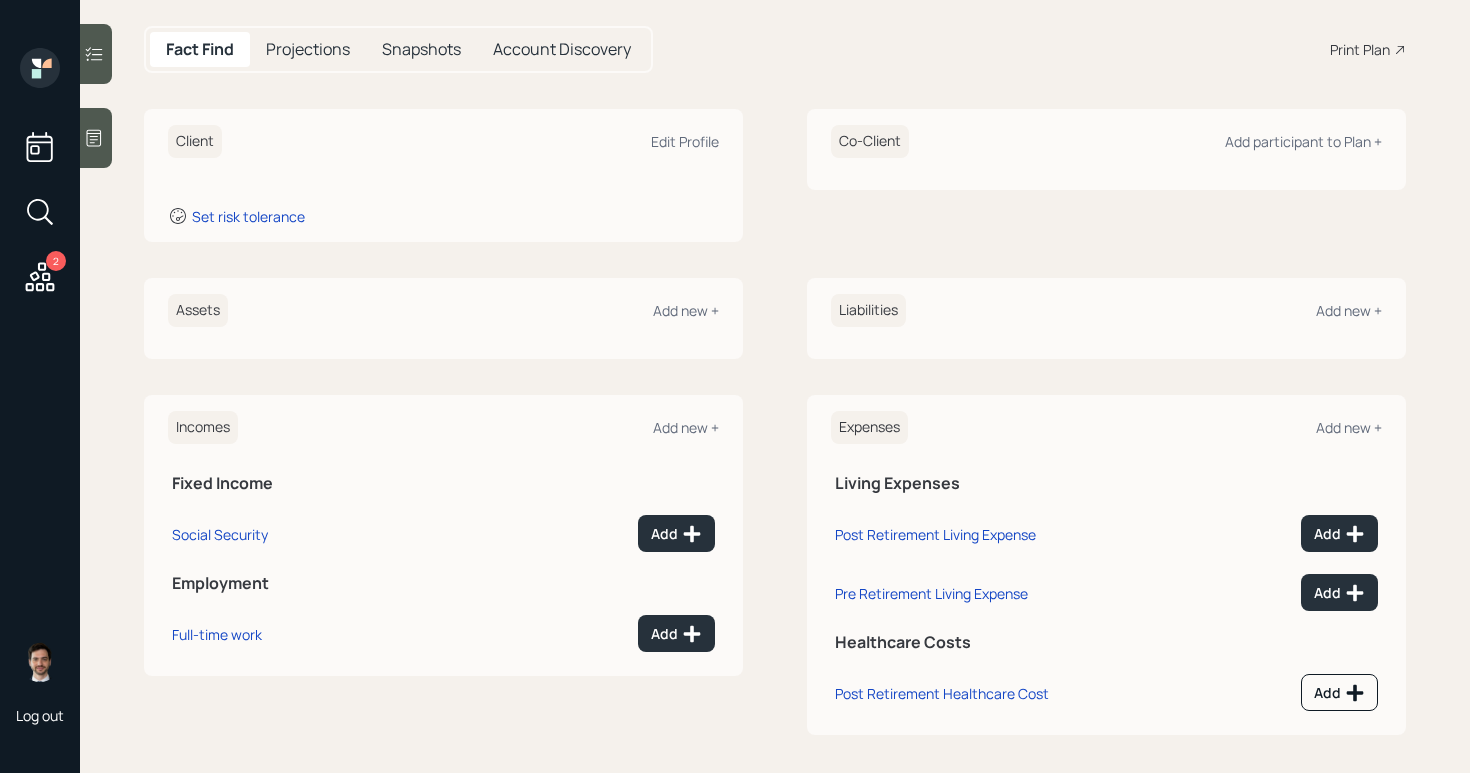 scroll, scrollTop: 203, scrollLeft: 0, axis: vertical 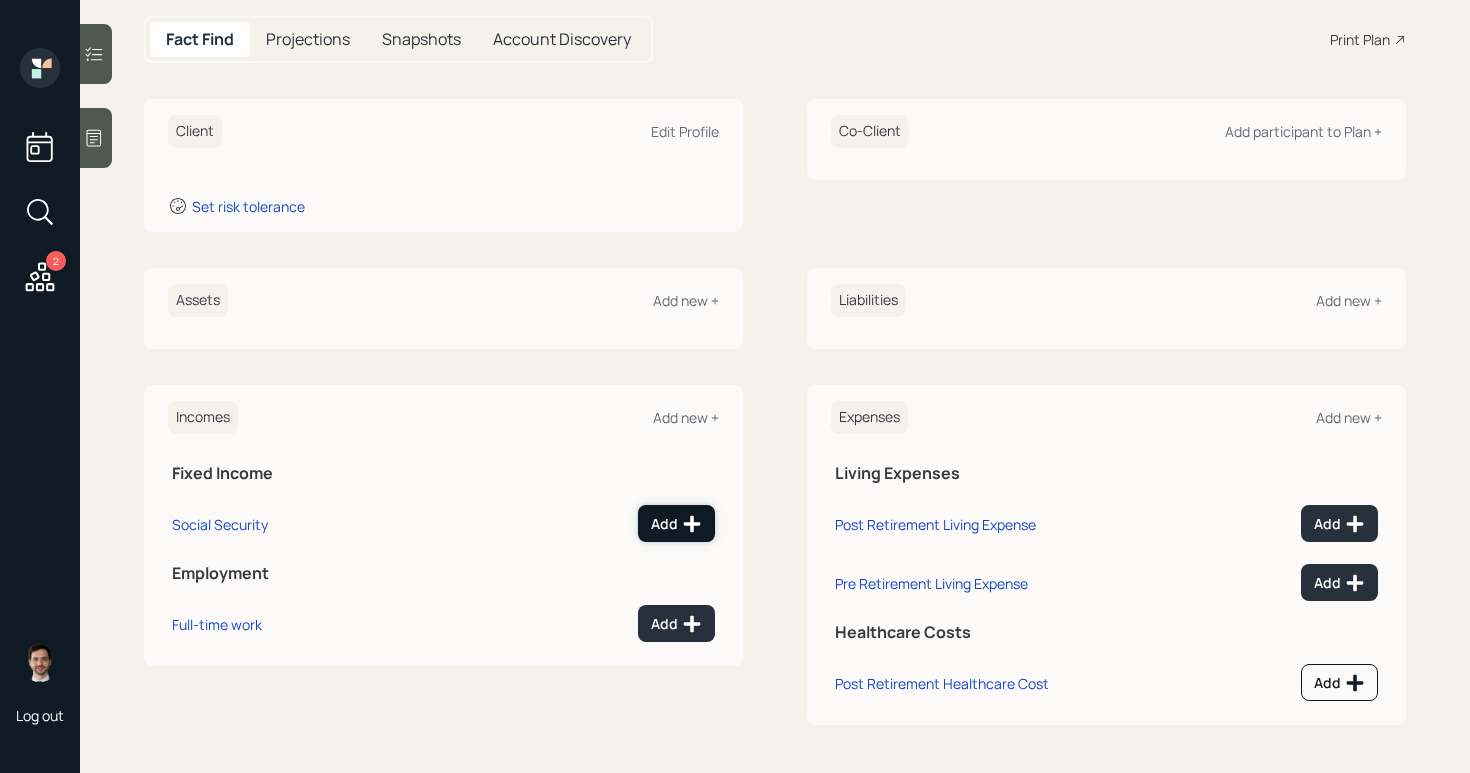 click 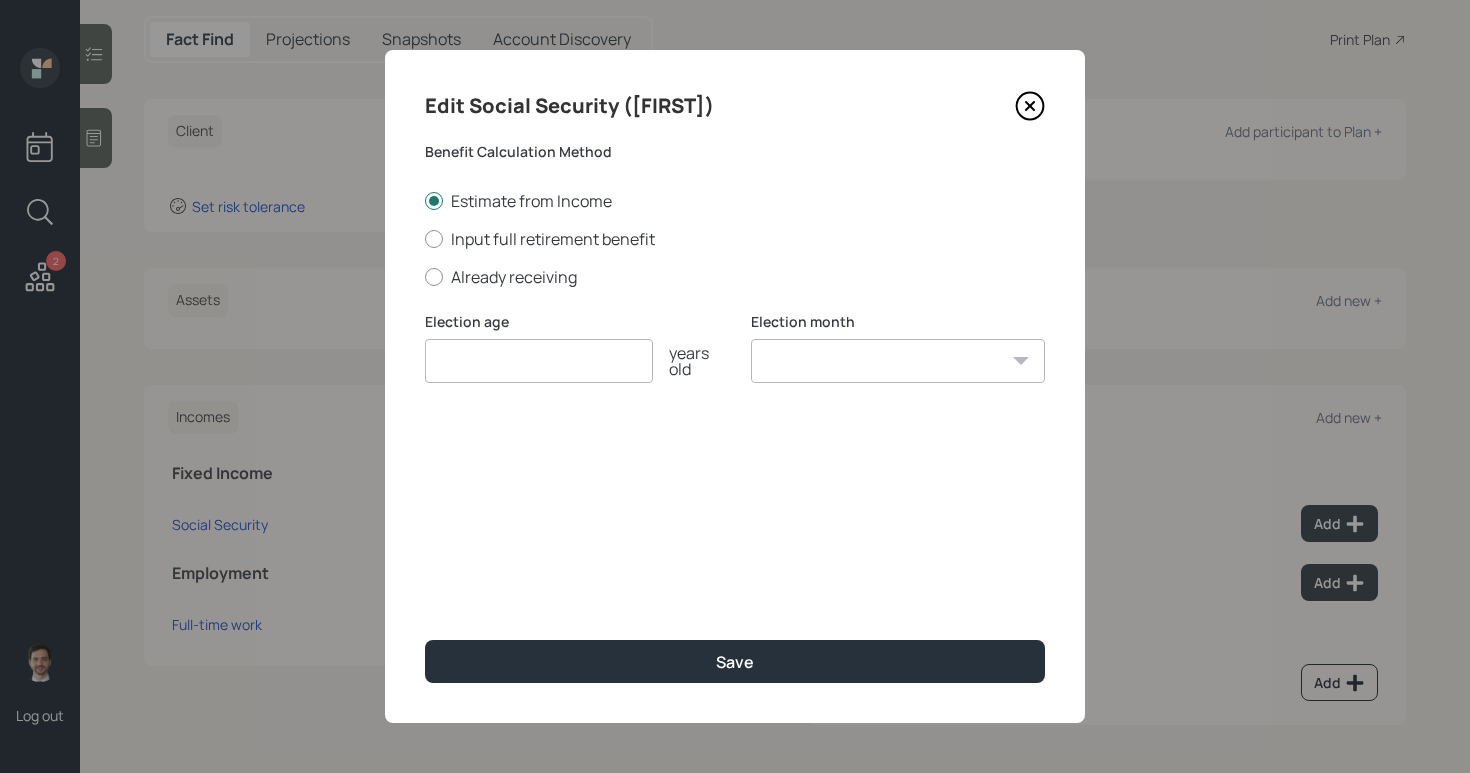click on "Estimate from Income Input full retirement benefit Already receiving" at bounding box center [735, 239] 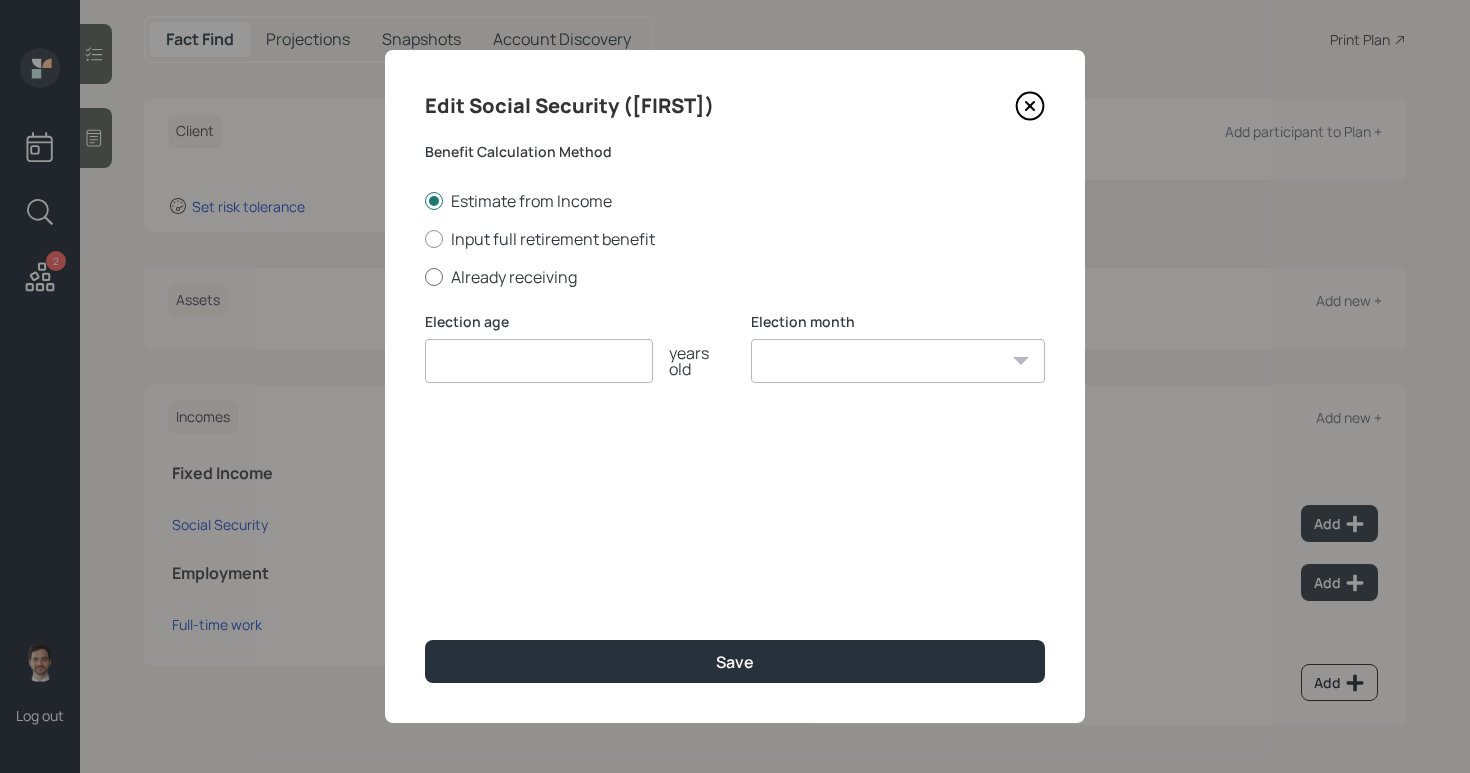 click on "Already receiving" at bounding box center [735, 277] 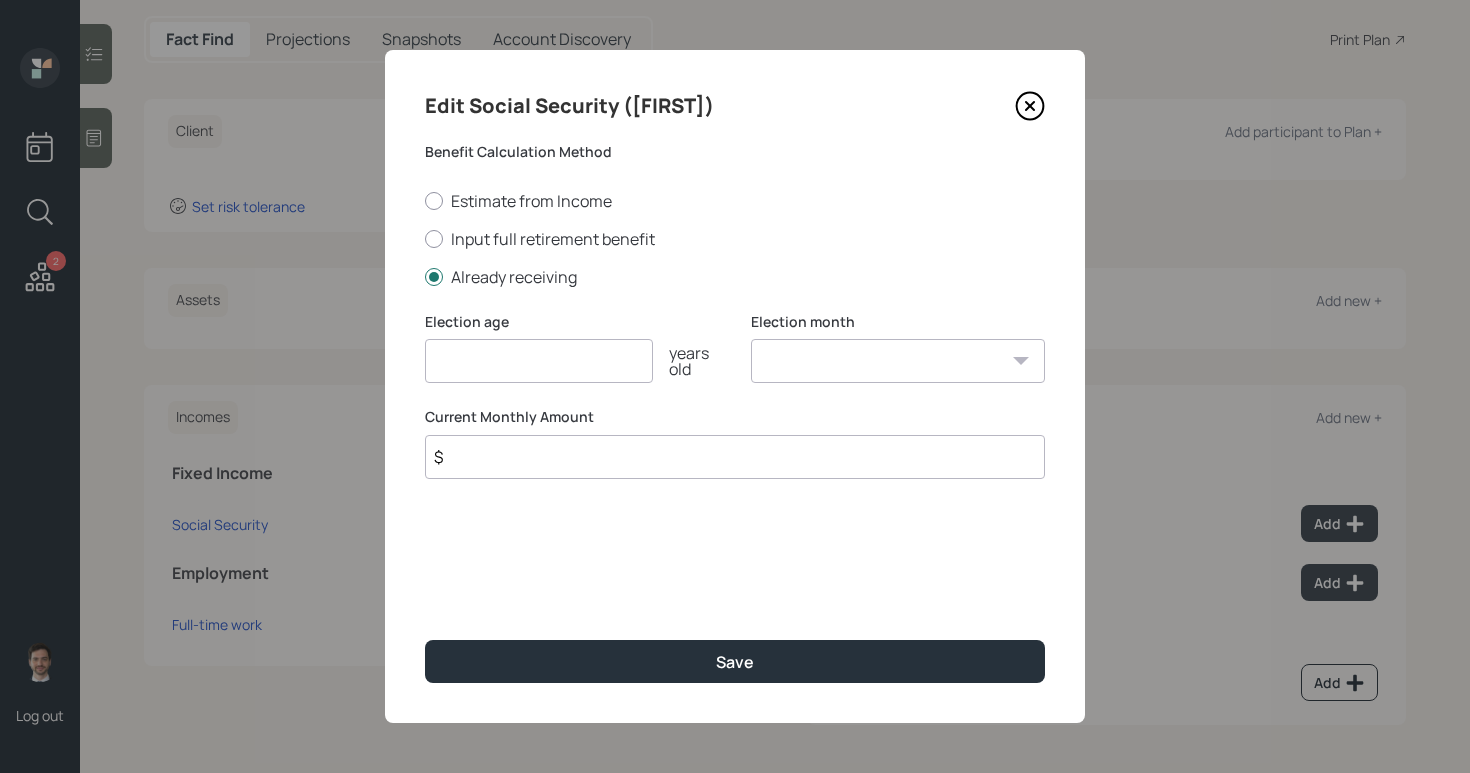click at bounding box center [539, 361] 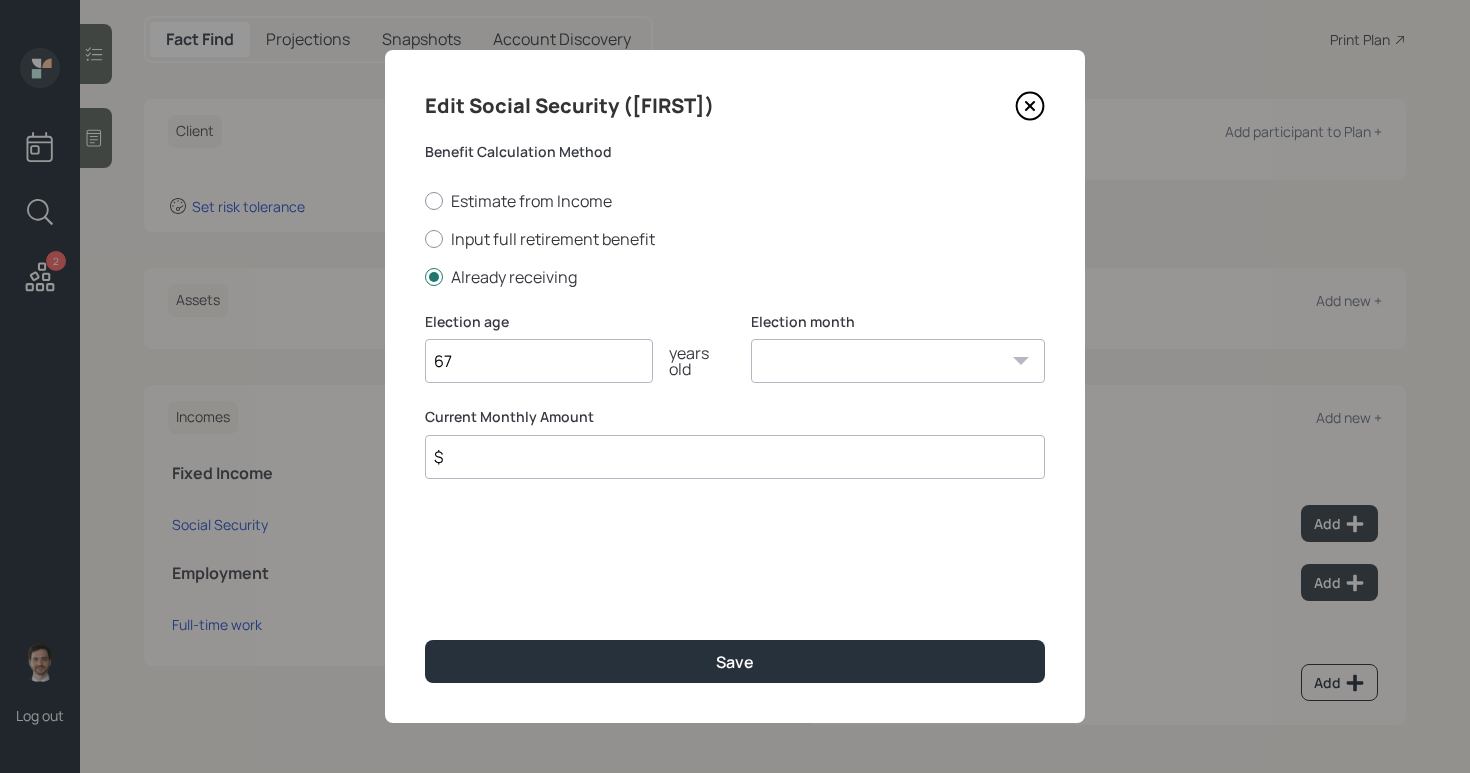 type on "67" 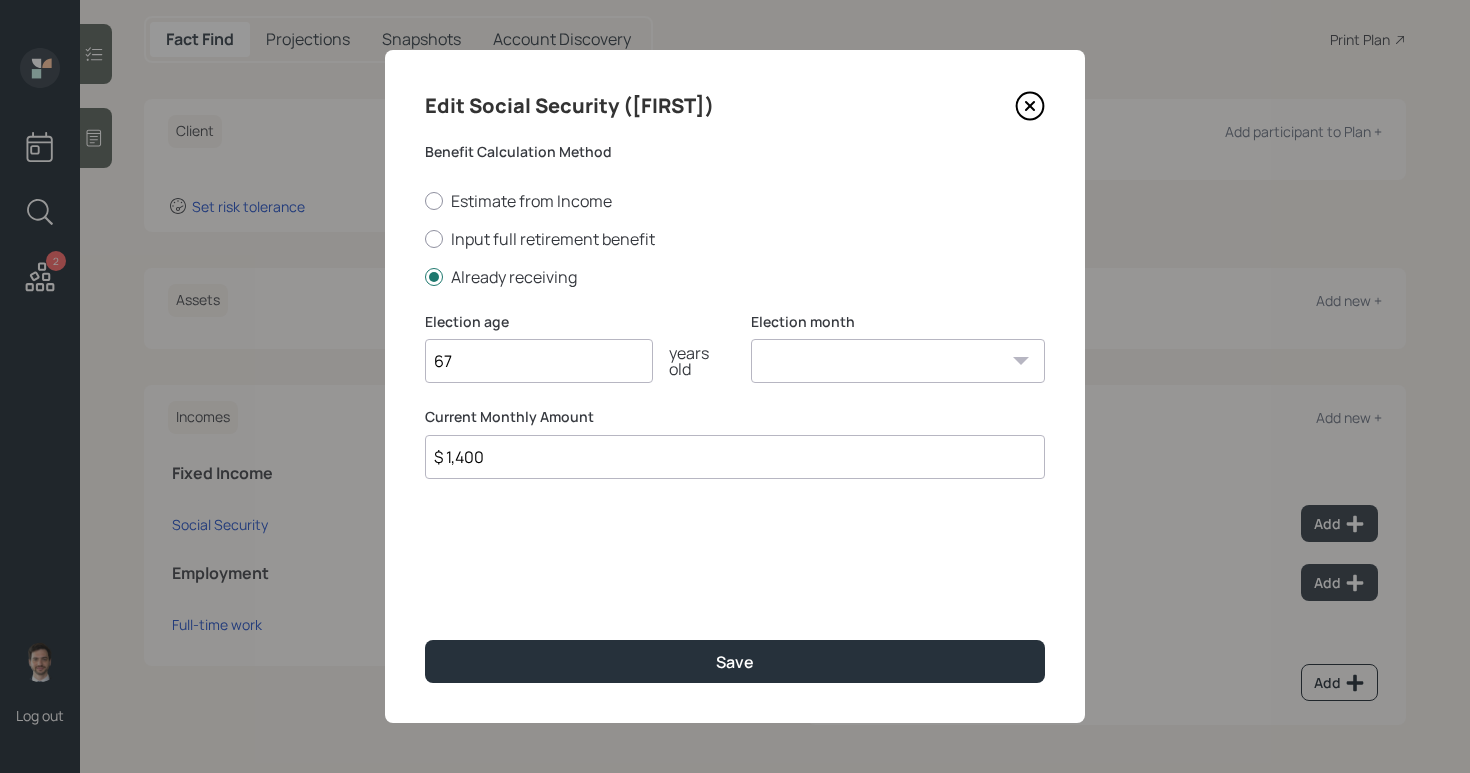 type on "$ 1,400" 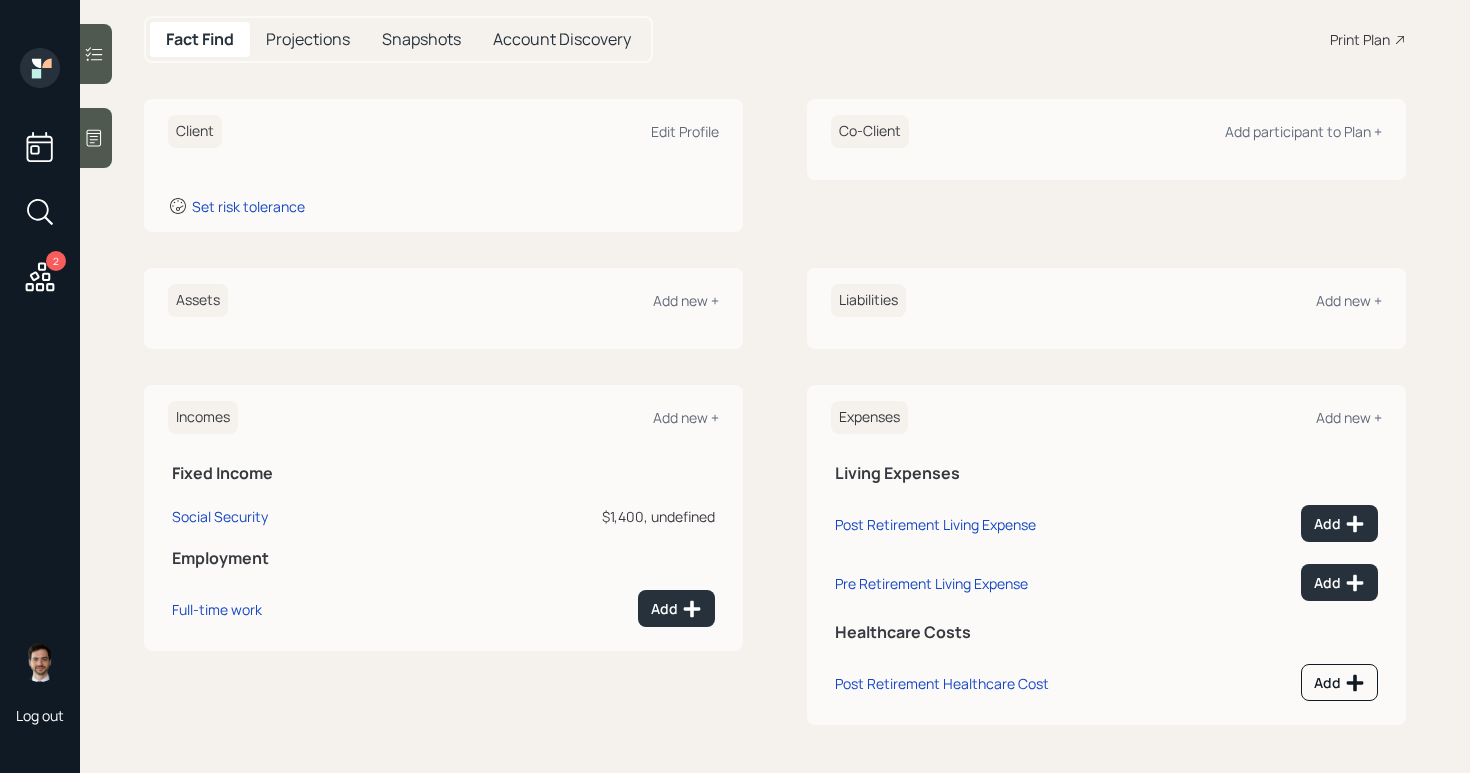click on "Add" at bounding box center (571, 605) 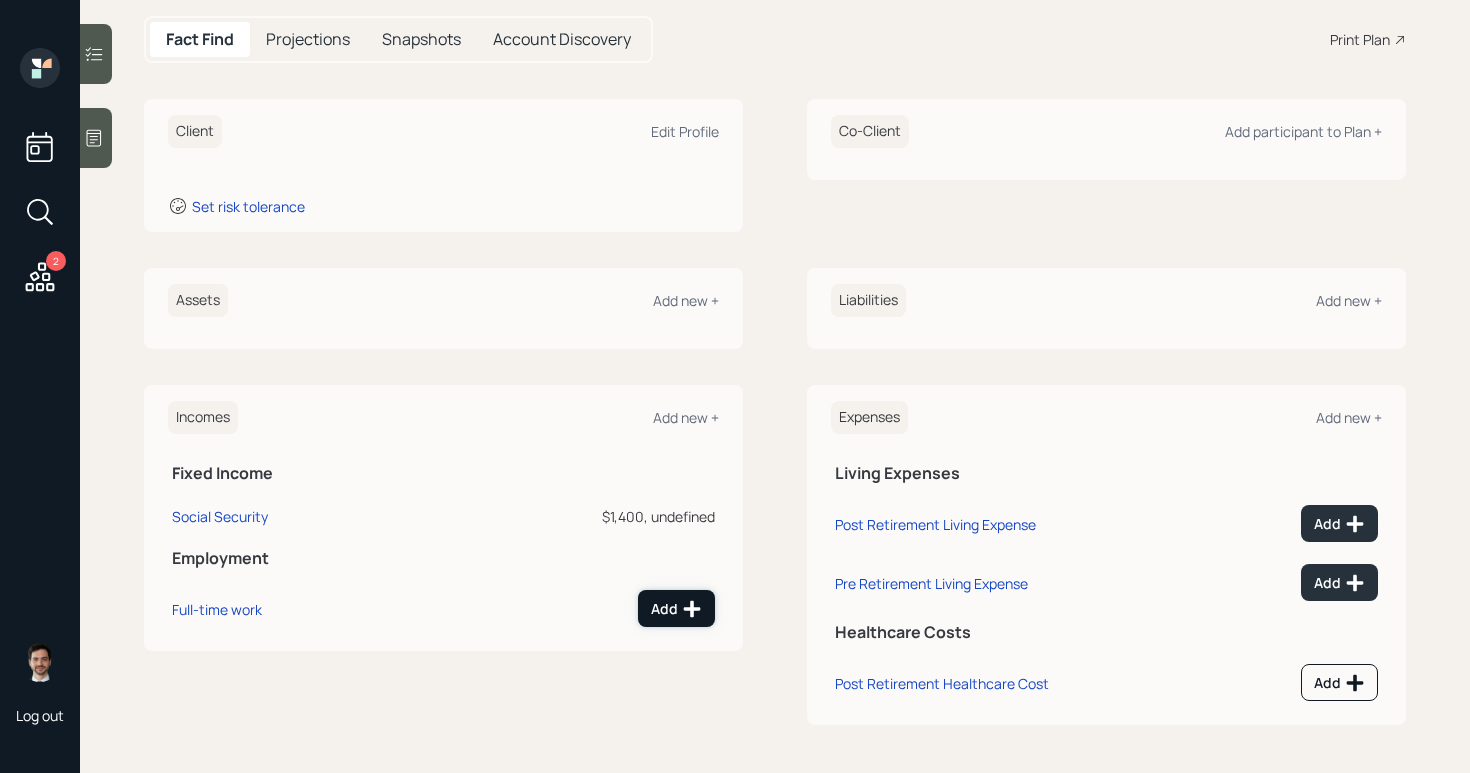 click on "Add" at bounding box center (676, 609) 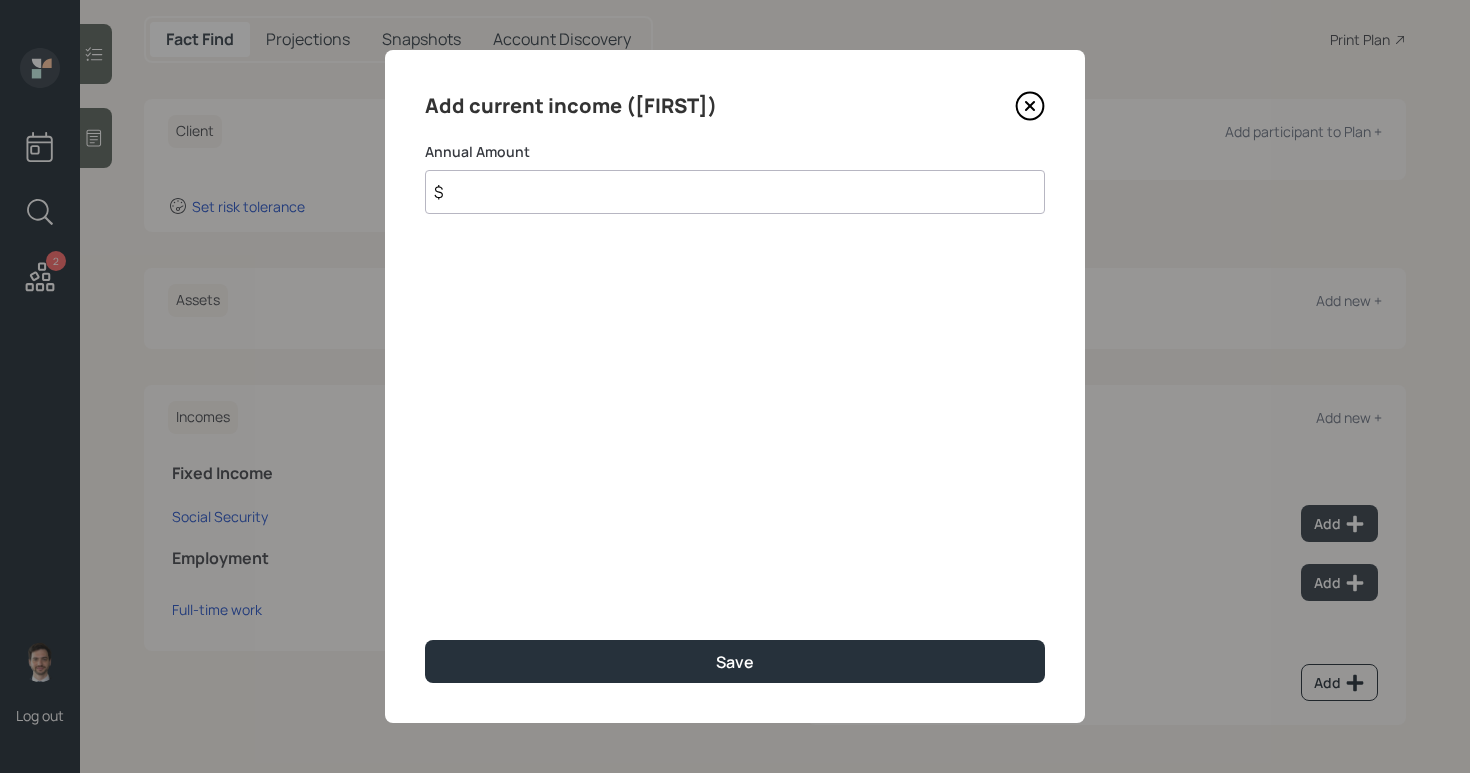 click on "$" at bounding box center [735, 192] 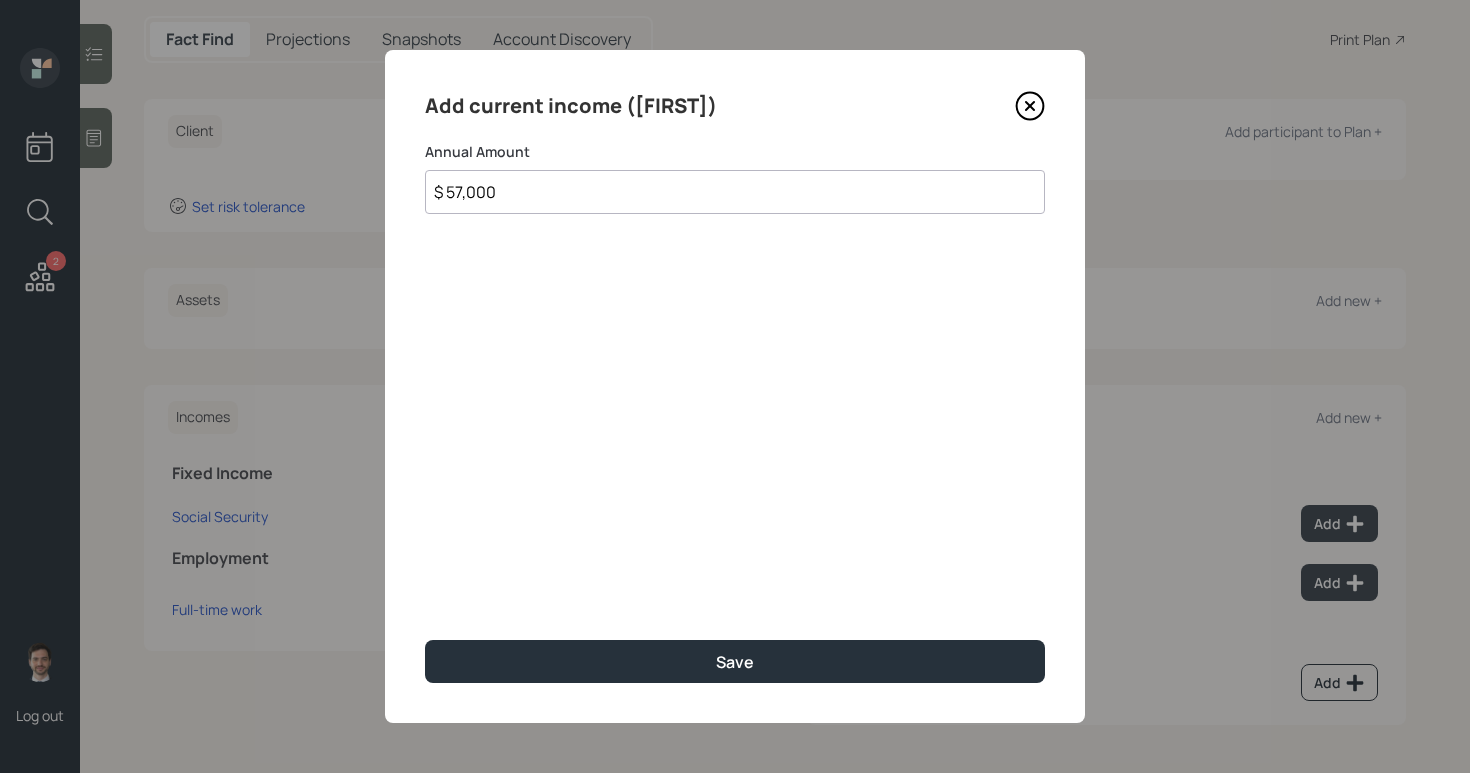 type on "$ 57,000" 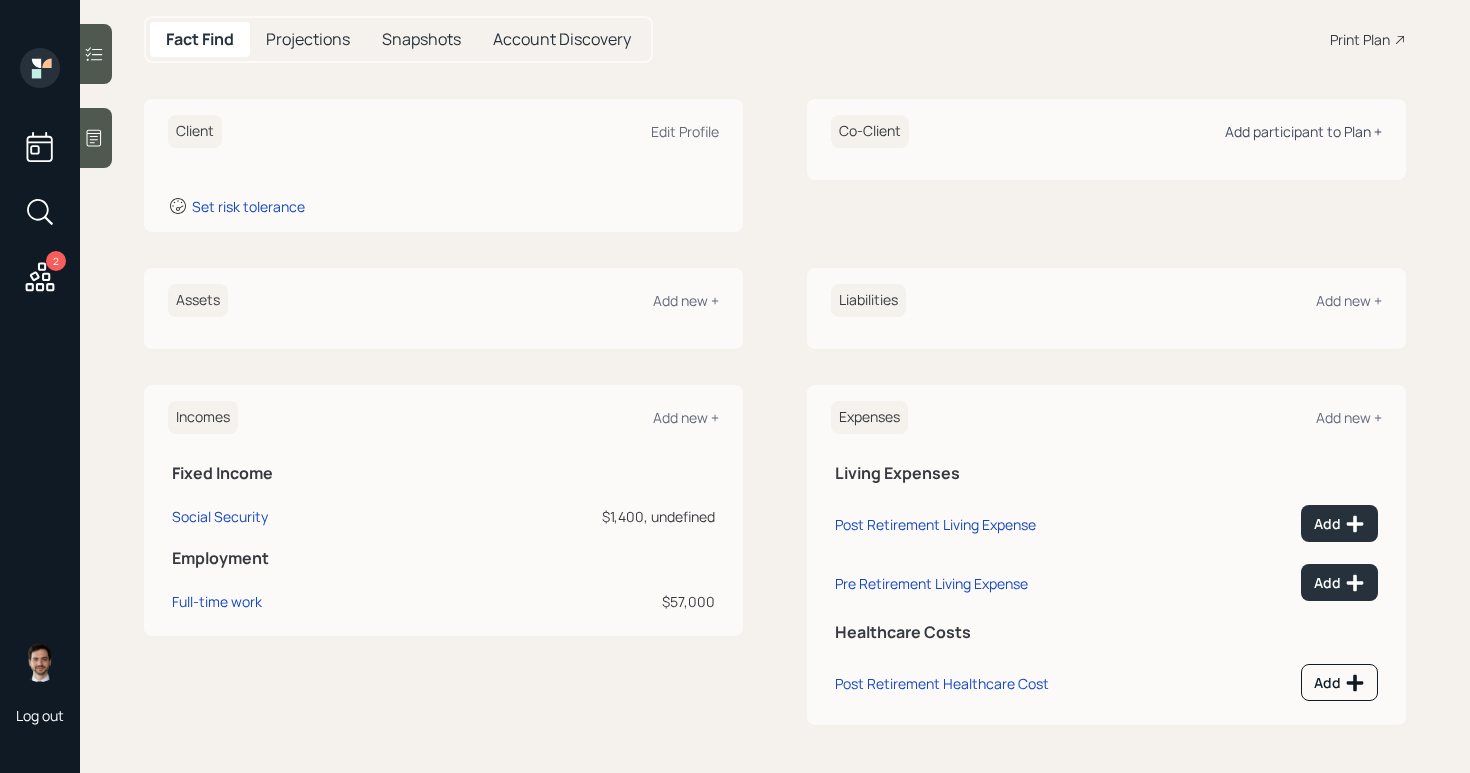 click on "Add participant to Plan +" at bounding box center (1303, 131) 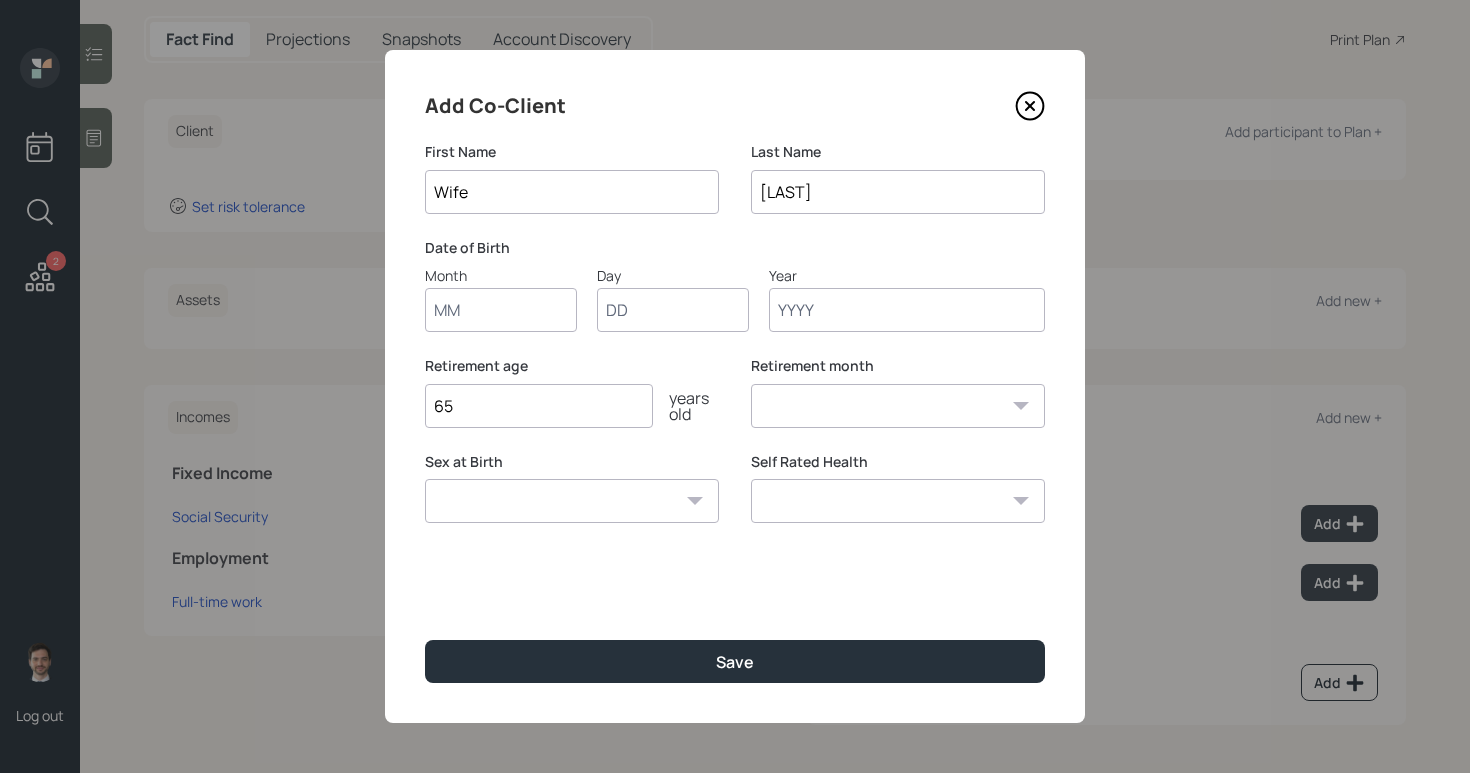 type on "Wife" 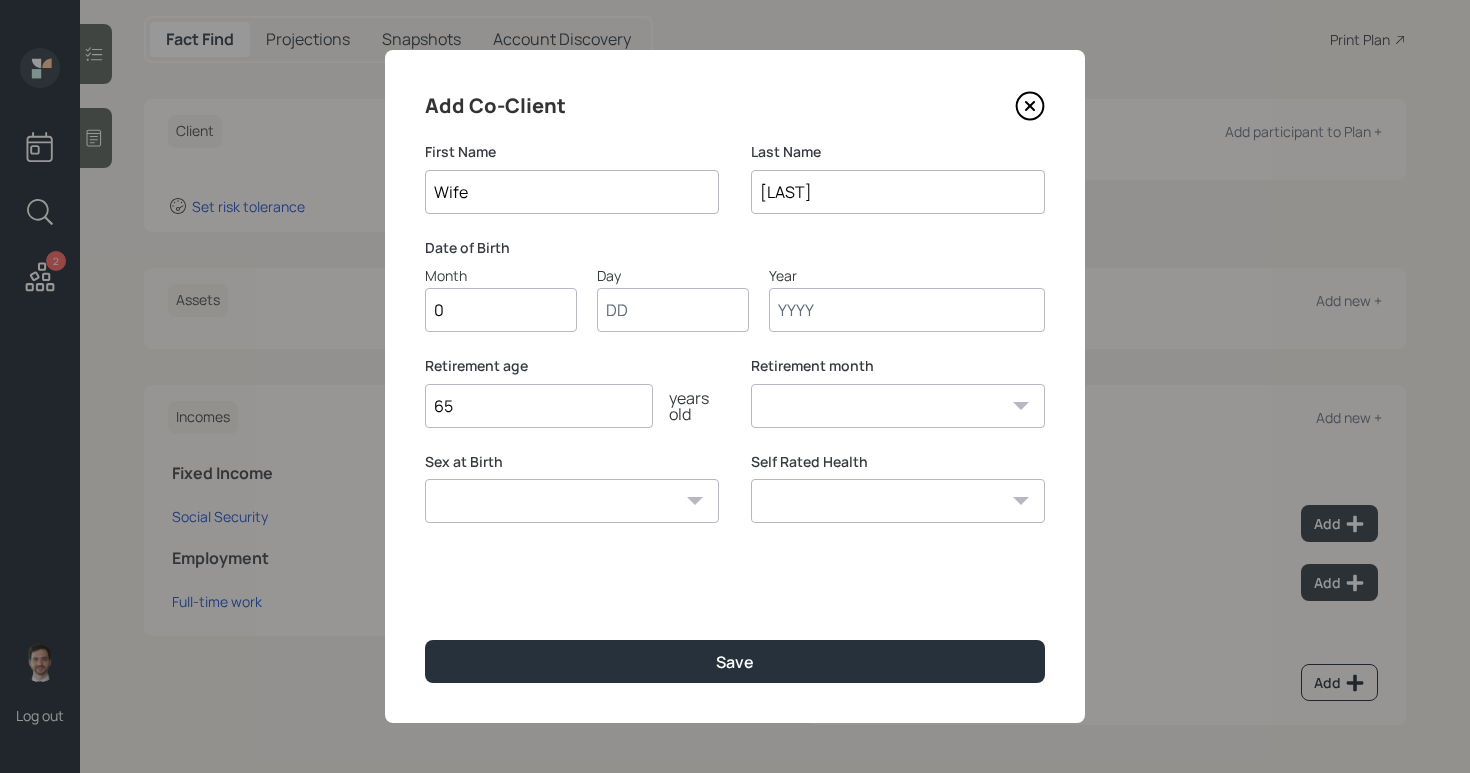 type on "01" 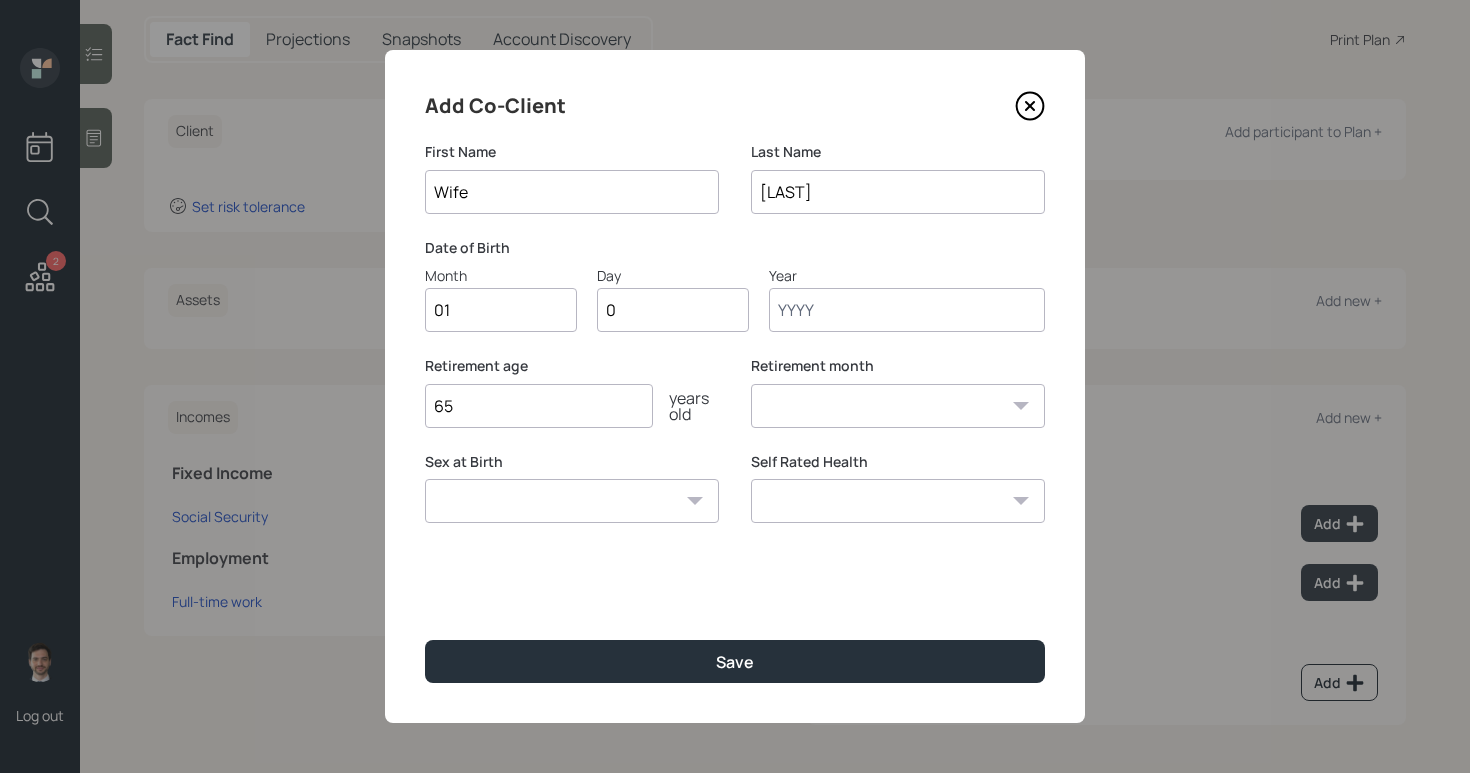 type on "01" 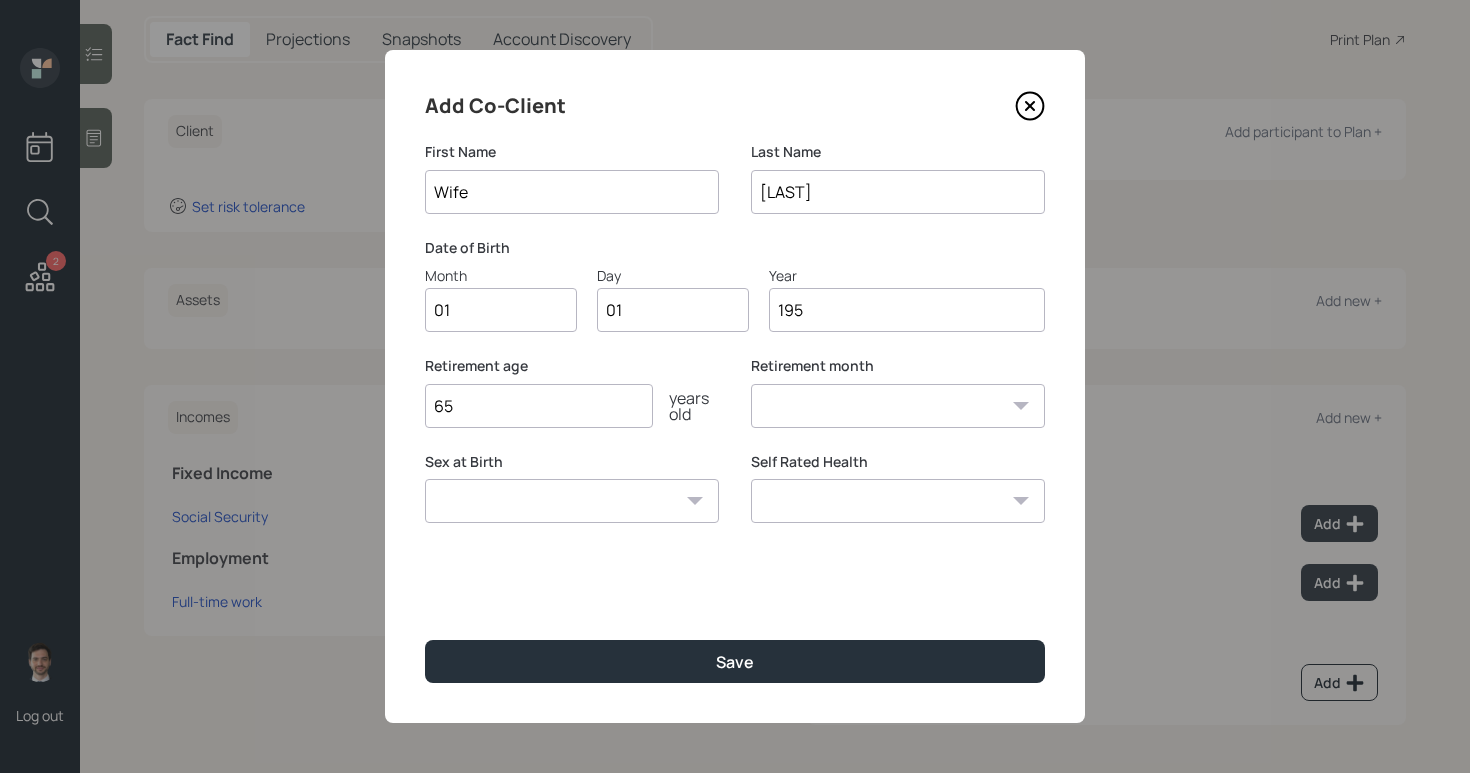 type on "1950" 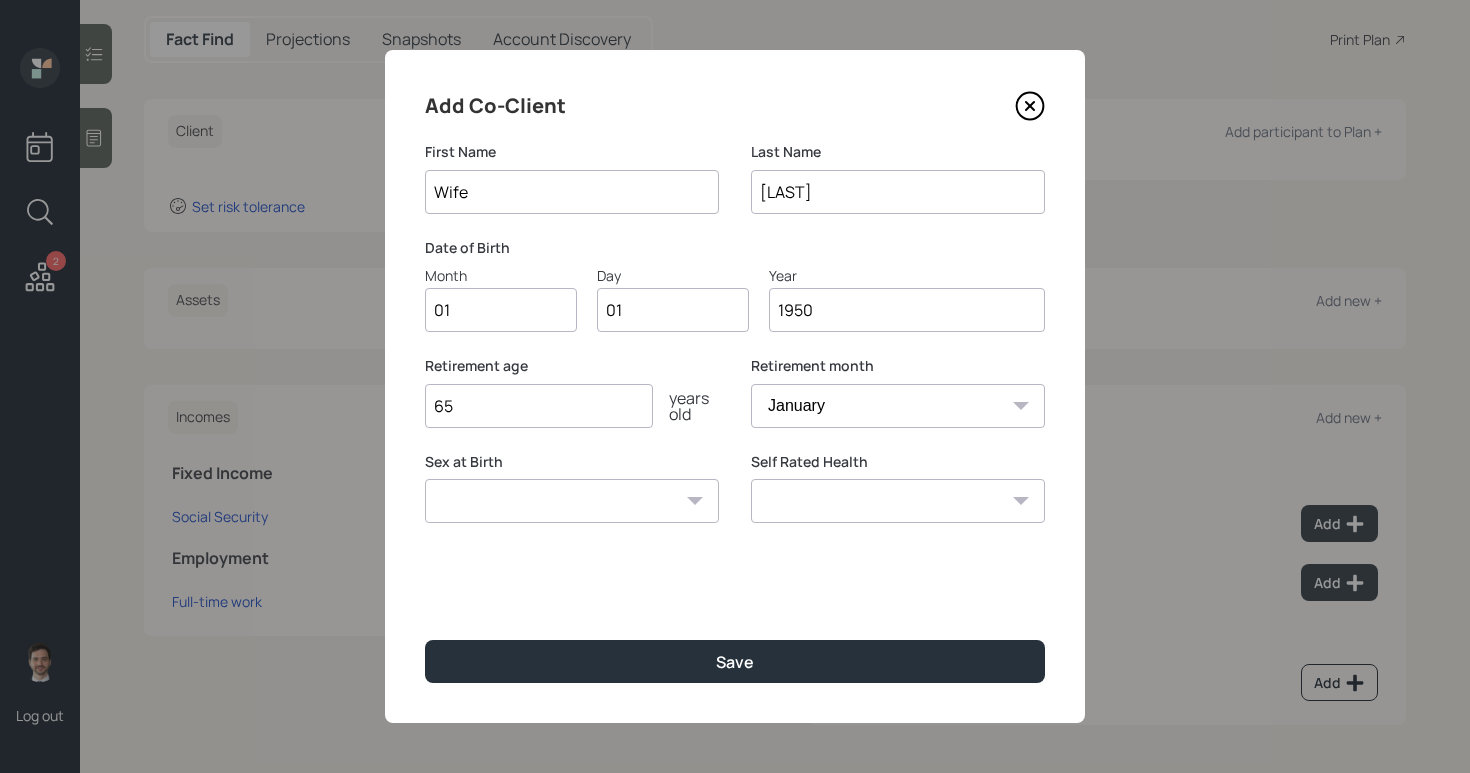 type on "1950" 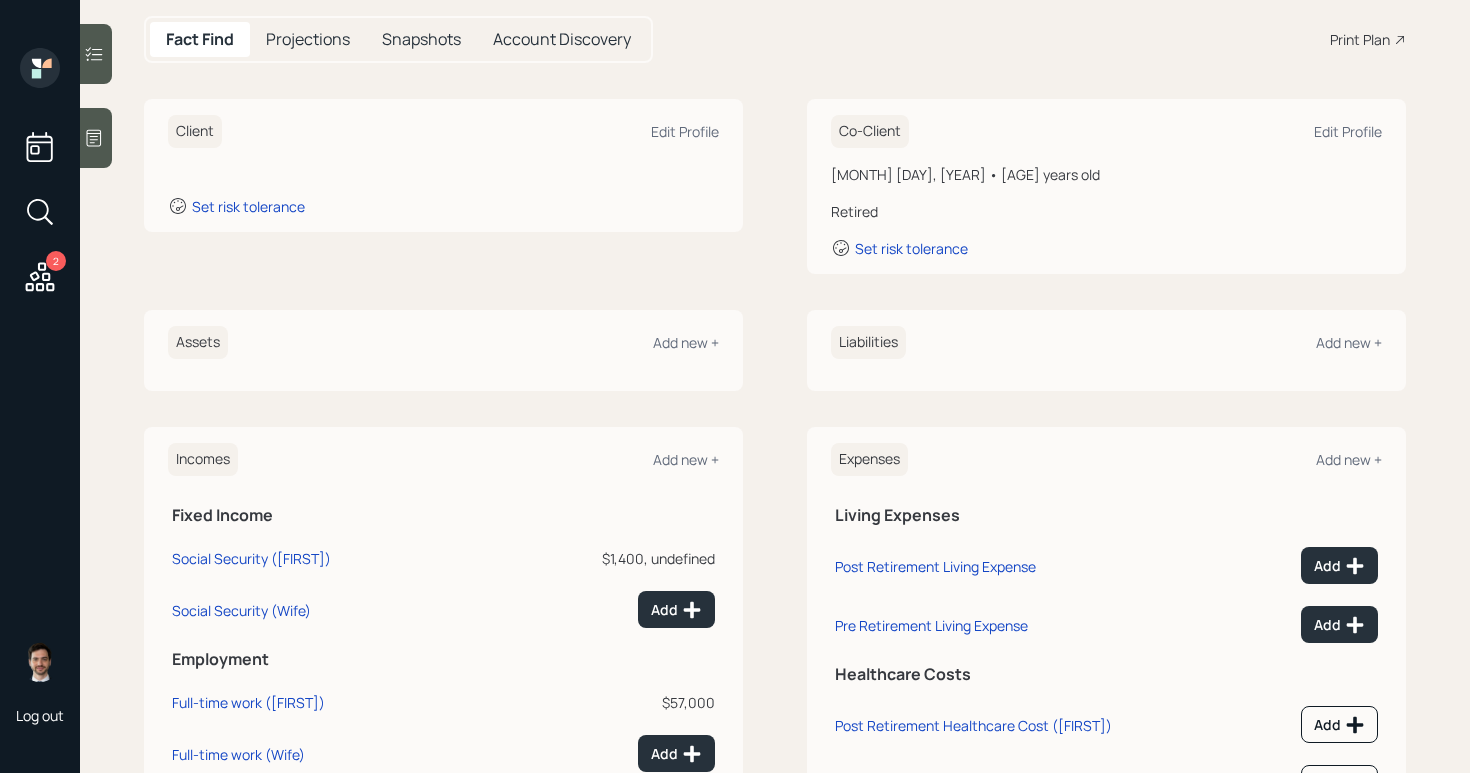 scroll, scrollTop: 304, scrollLeft: 0, axis: vertical 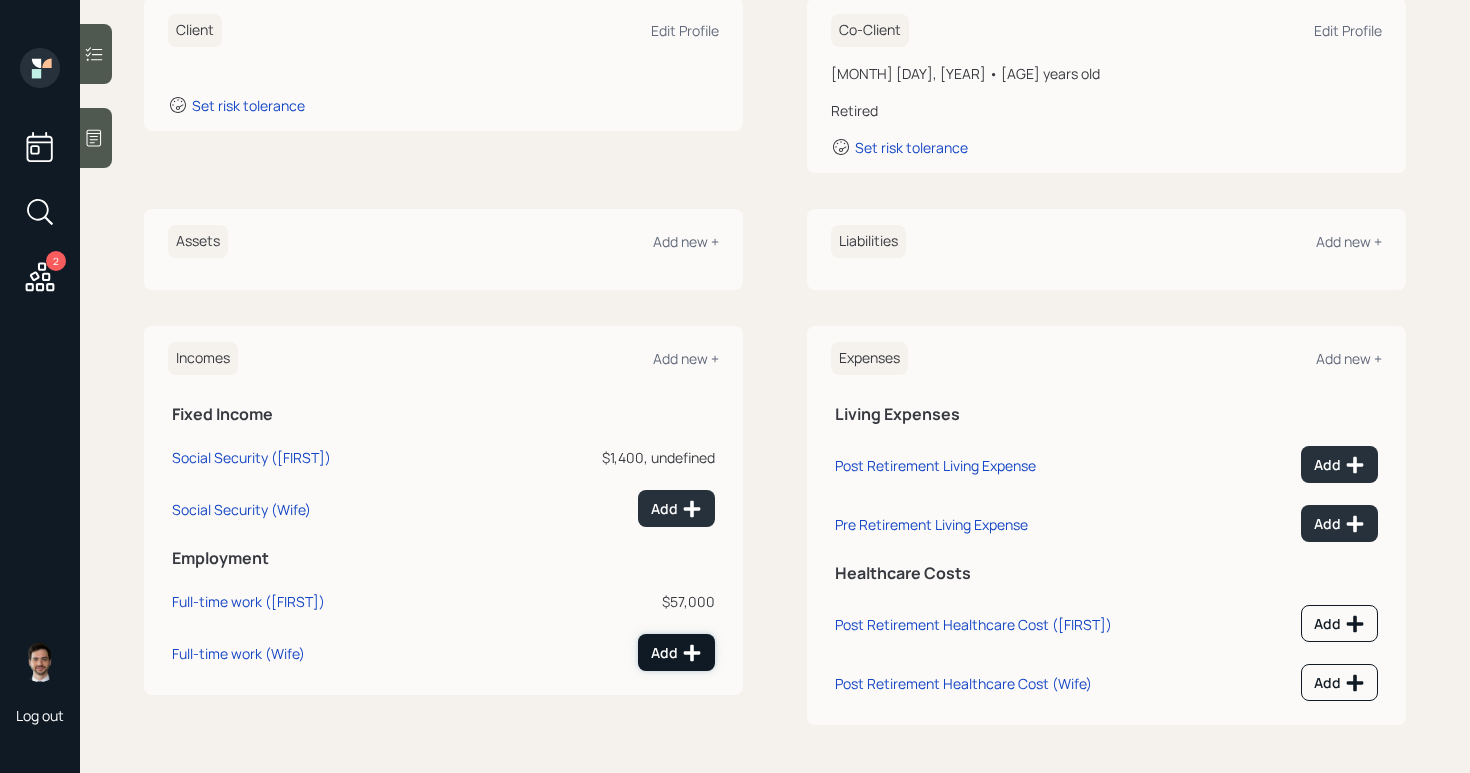 click on "Add" at bounding box center (676, 653) 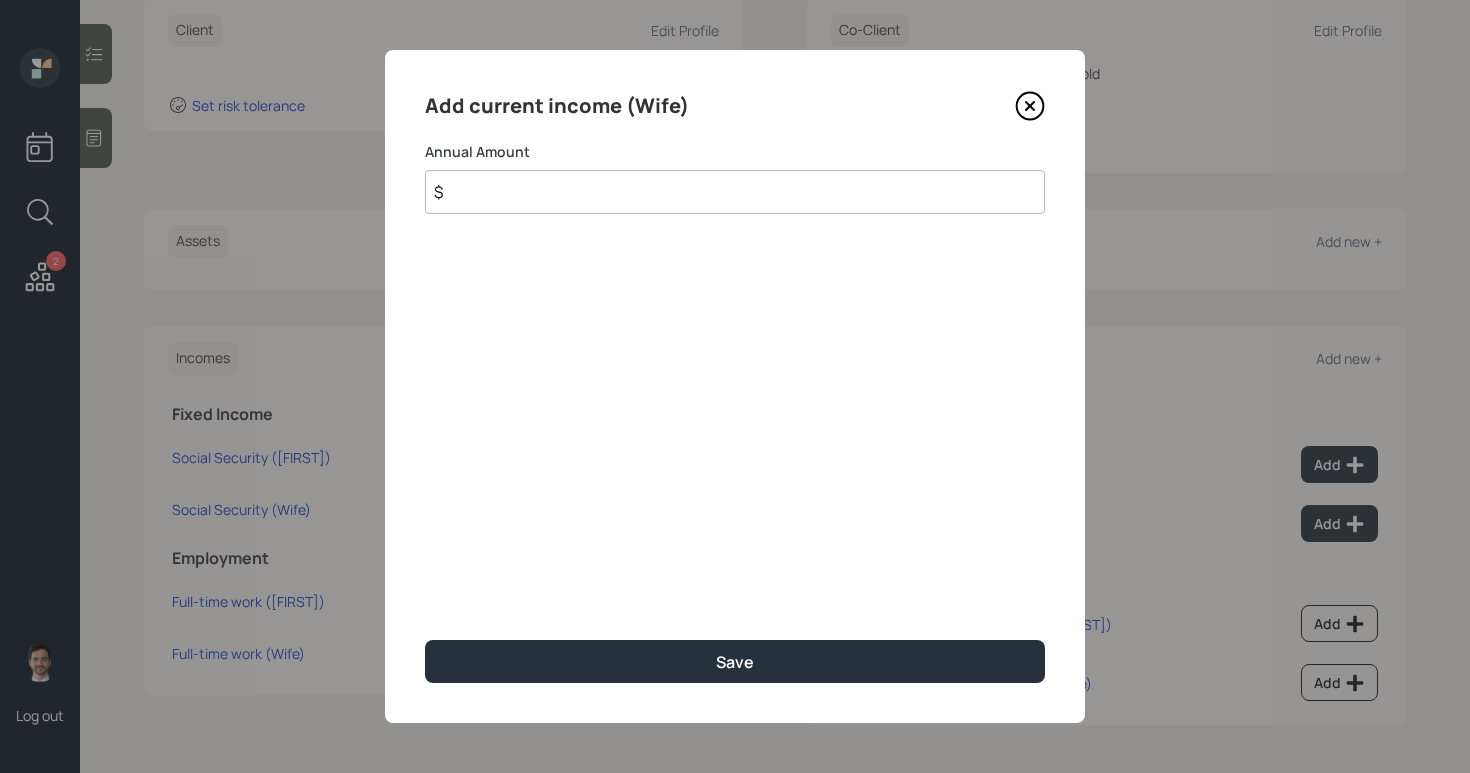 click on "$" at bounding box center (735, 192) 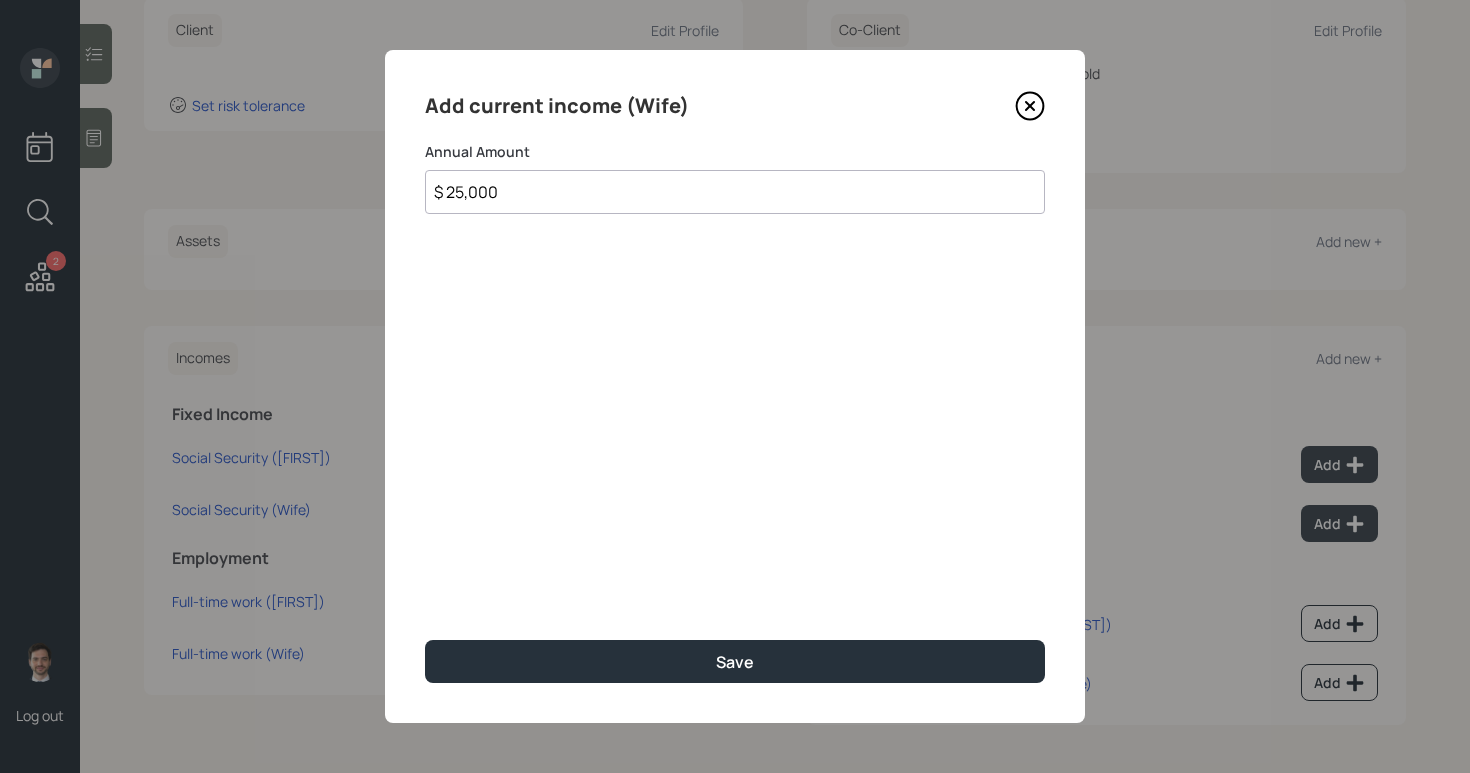 type on "$ 25,000" 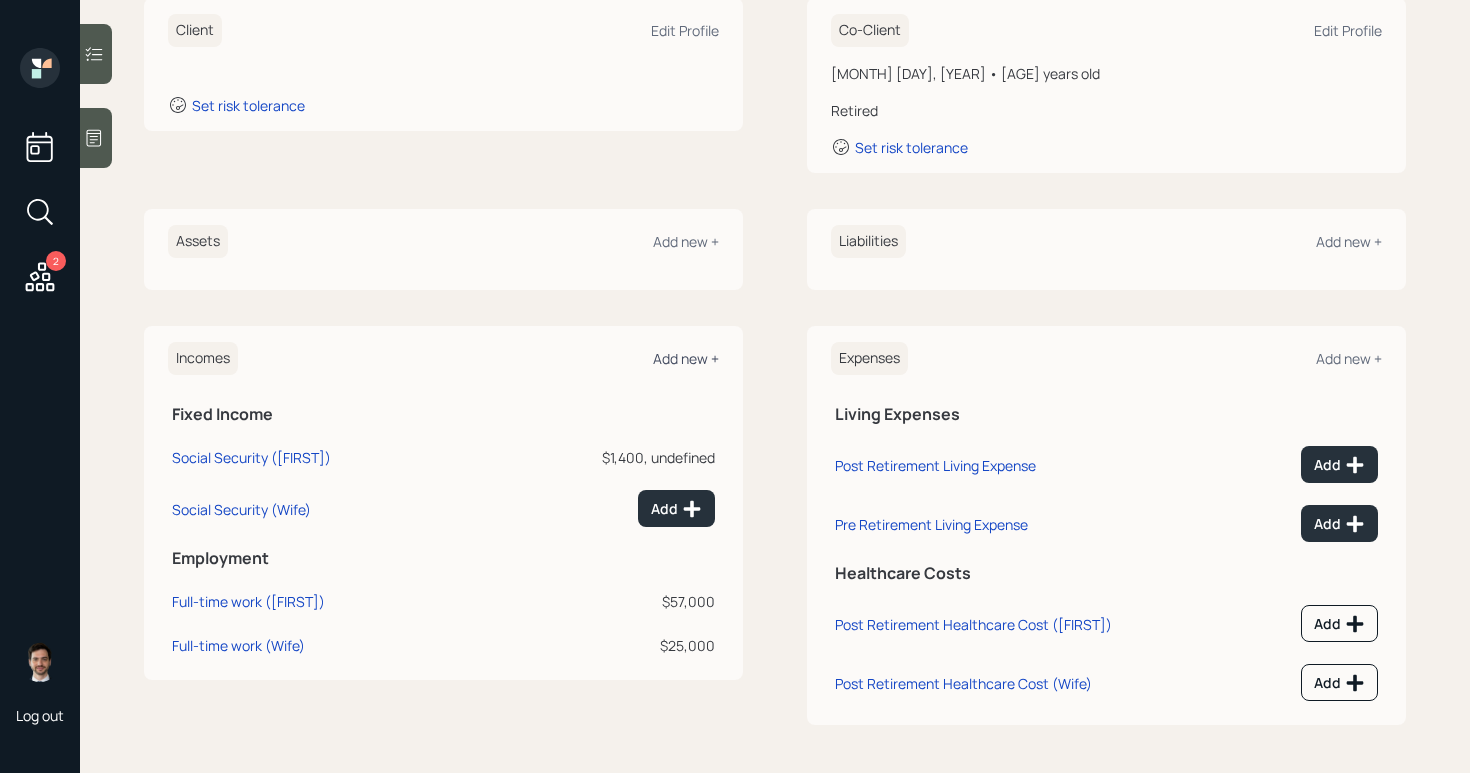 click on "Add new +" at bounding box center (686, 358) 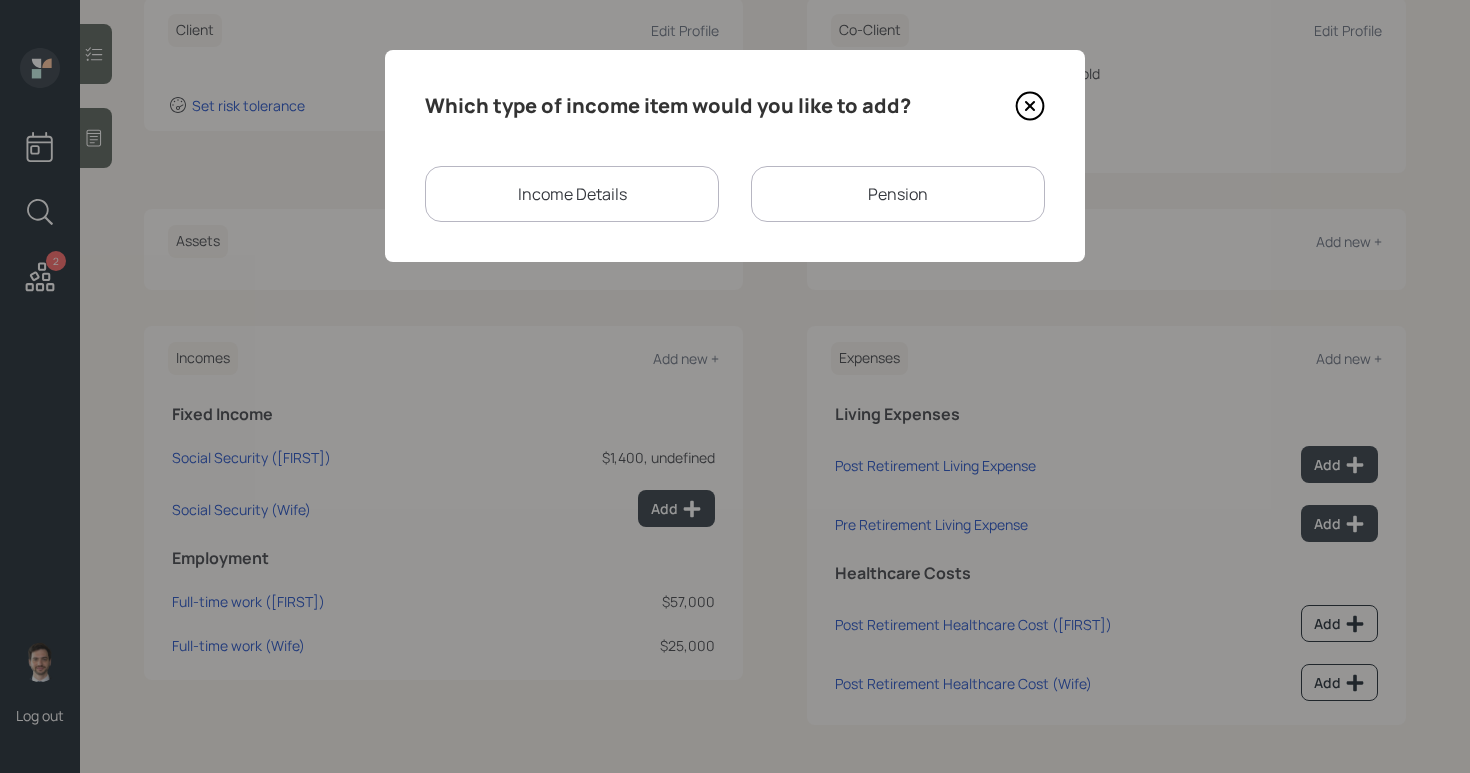 click on "Pension" at bounding box center (898, 194) 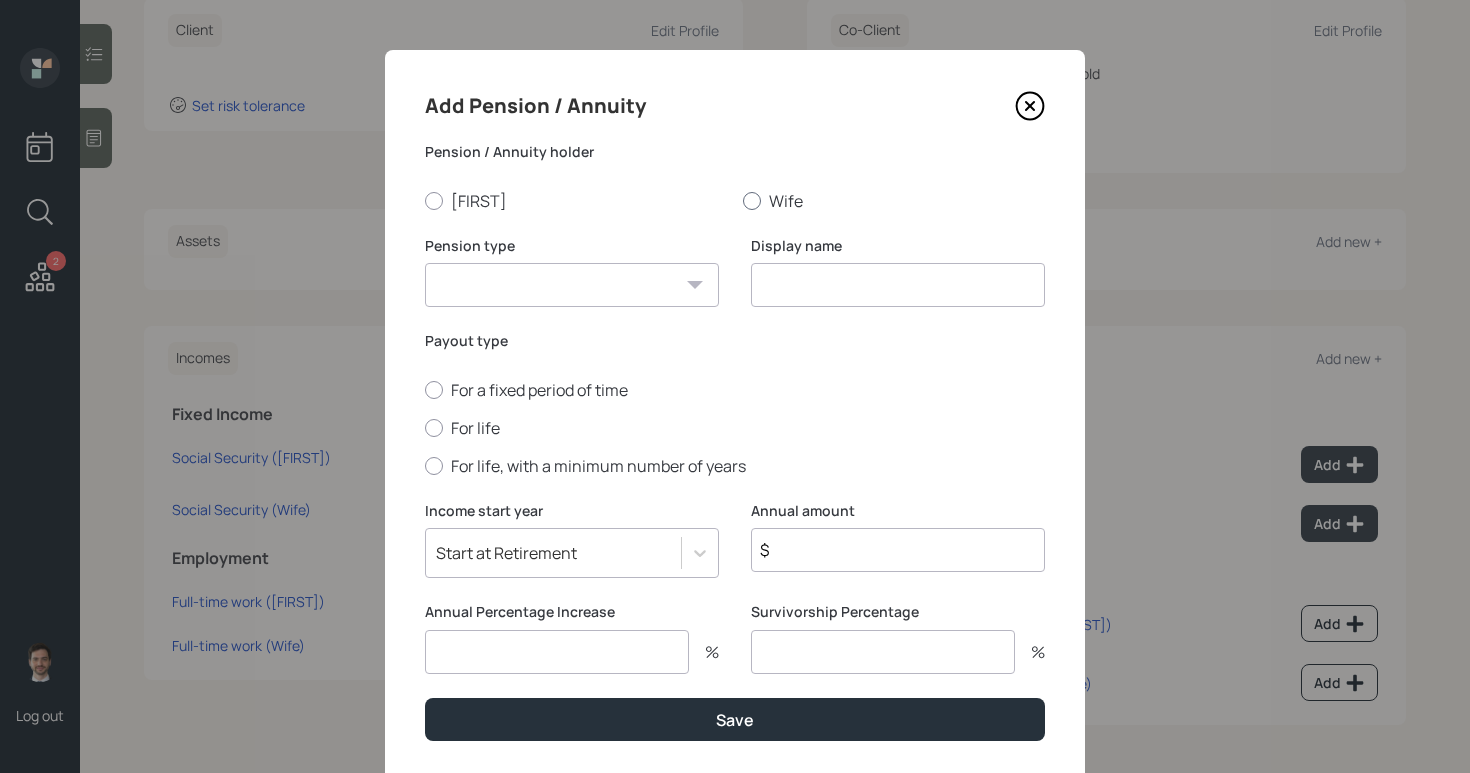 click on "Wife" at bounding box center (894, 201) 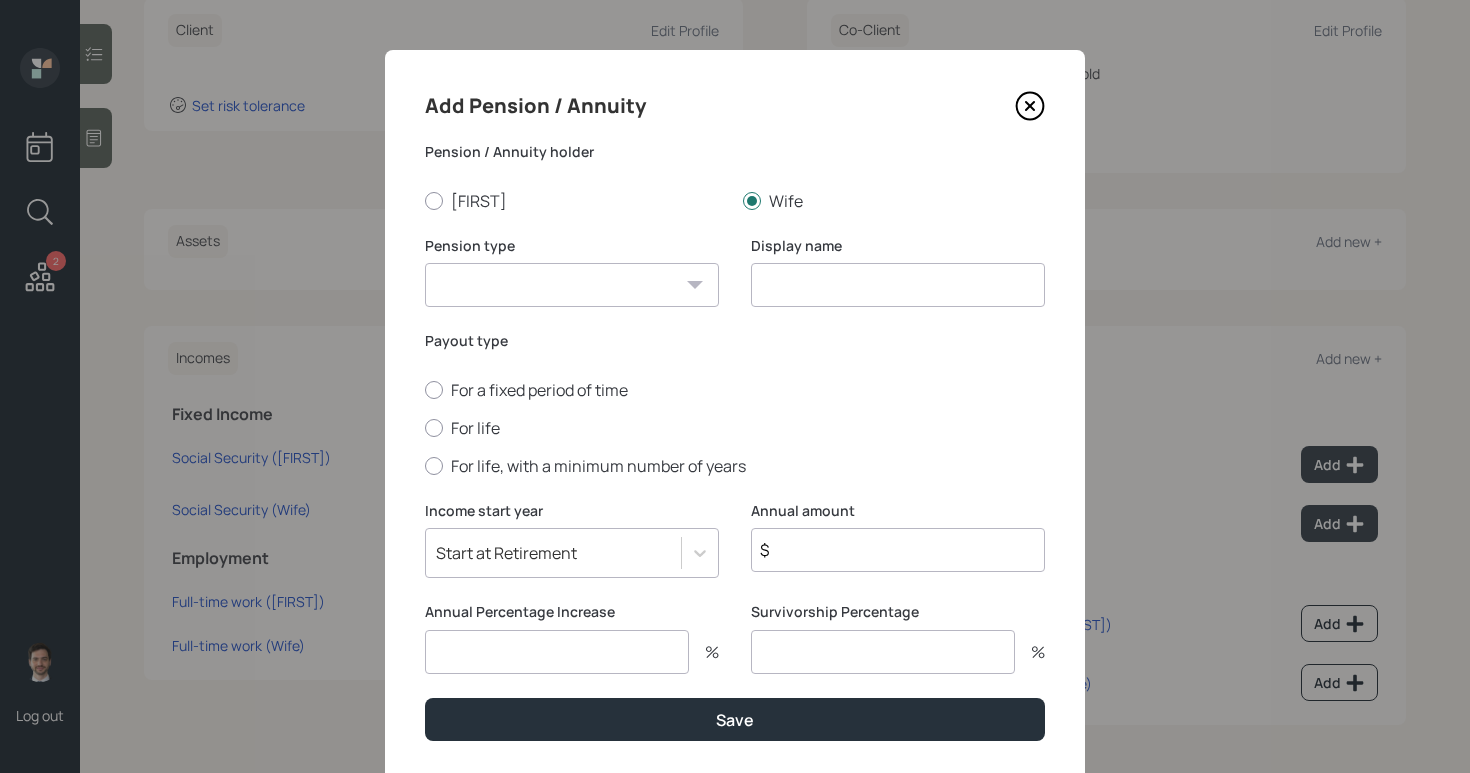 click at bounding box center (898, 285) 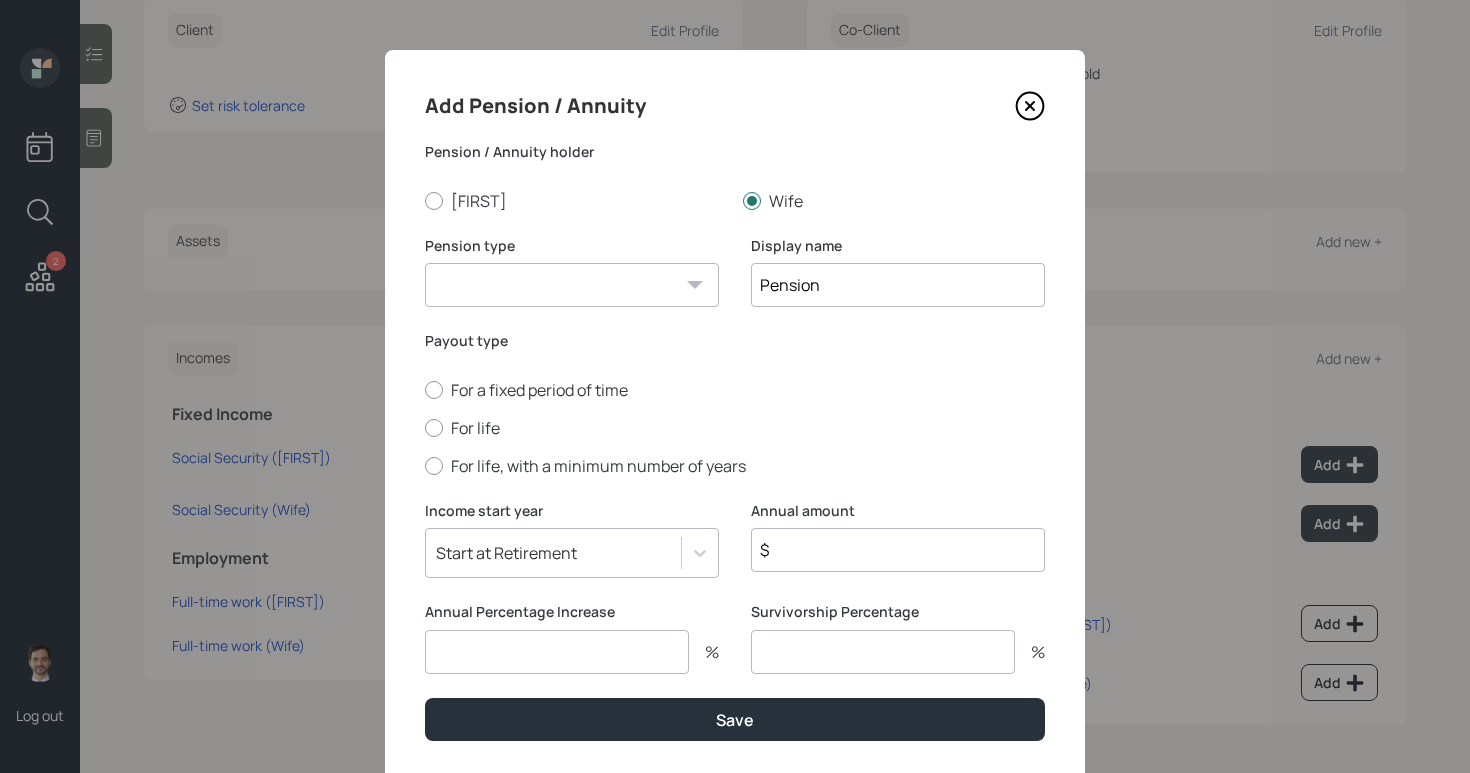 type on "Pension" 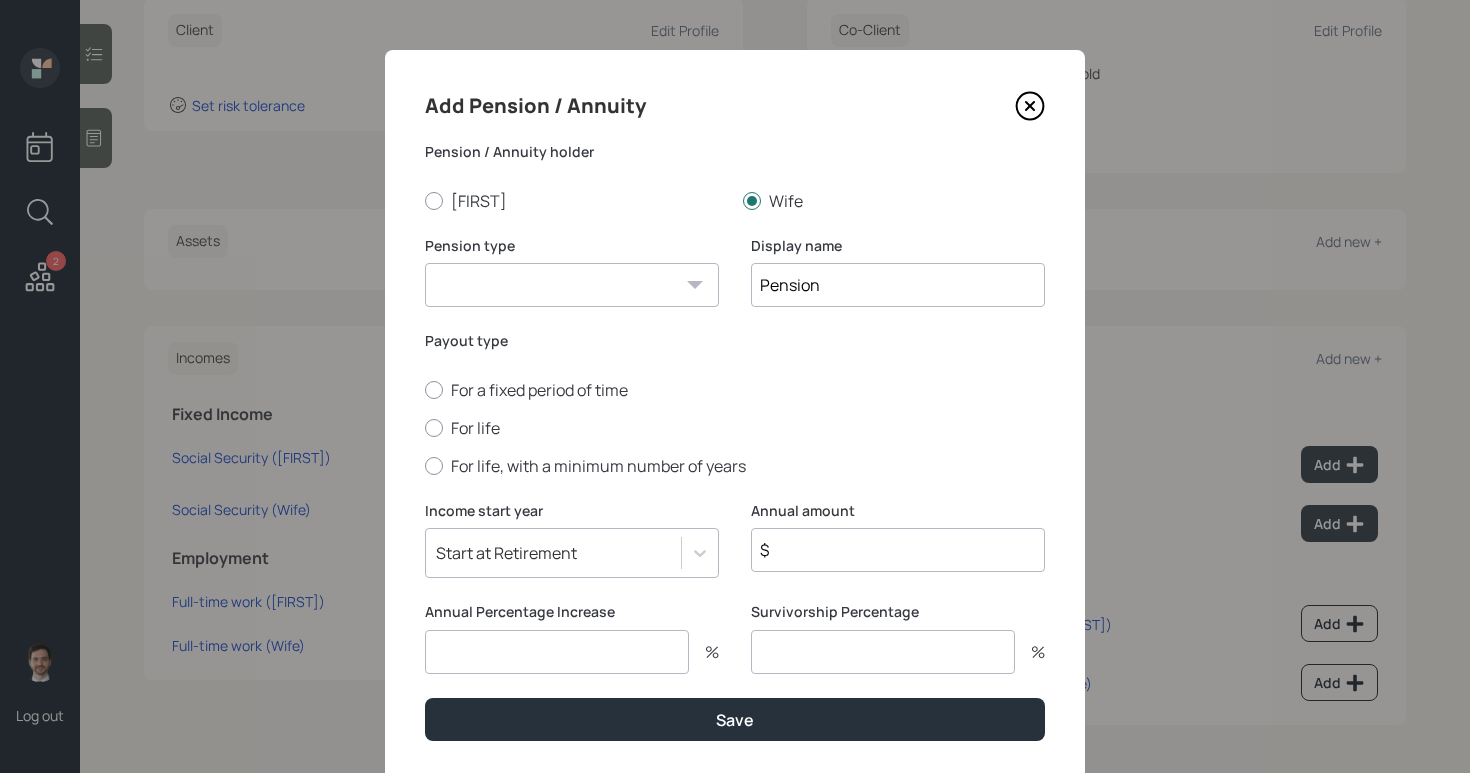 click on "Pension Annuity" at bounding box center [572, 285] 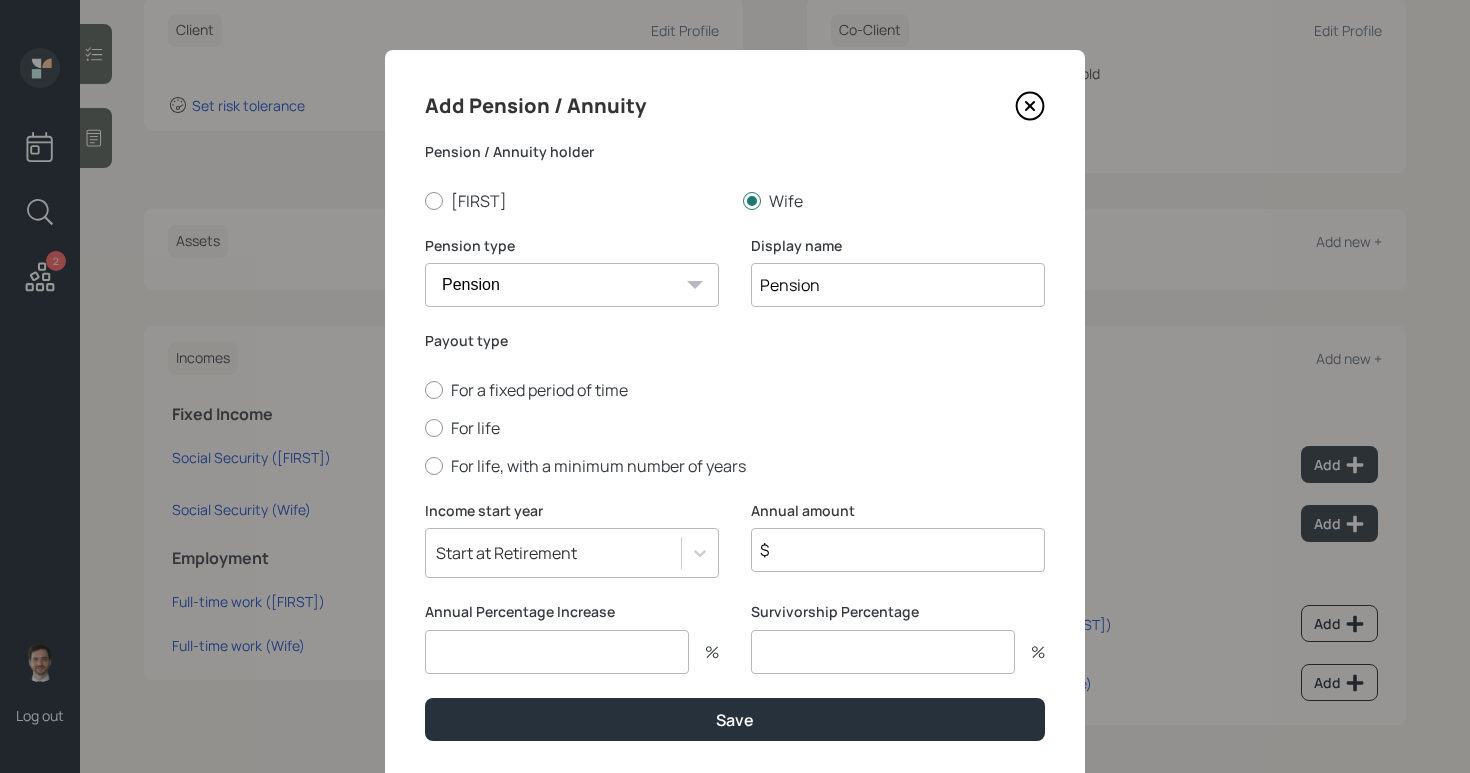 click on "$" at bounding box center [898, 550] 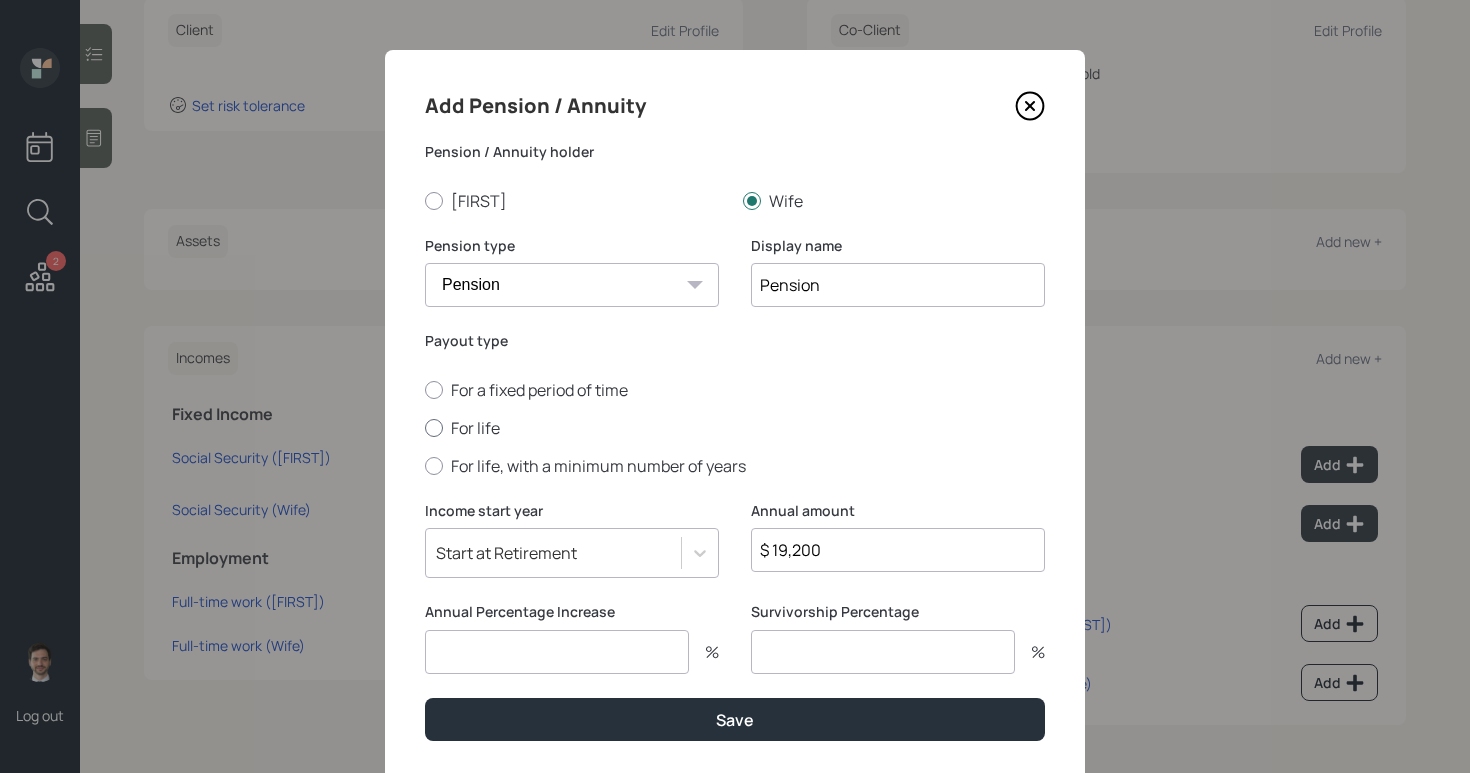 type on "$ 19,200" 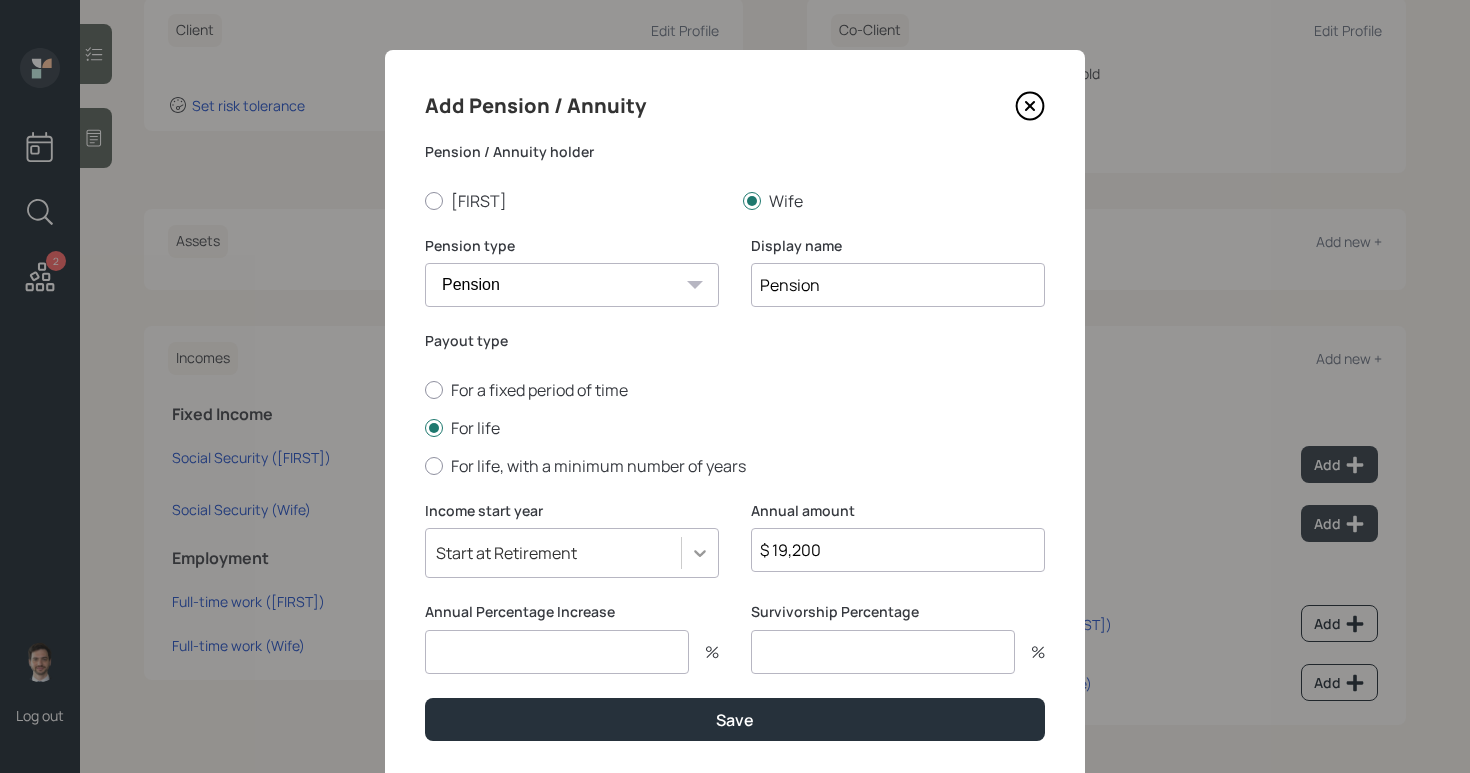 click on "Start at Retirement" at bounding box center (572, 553) 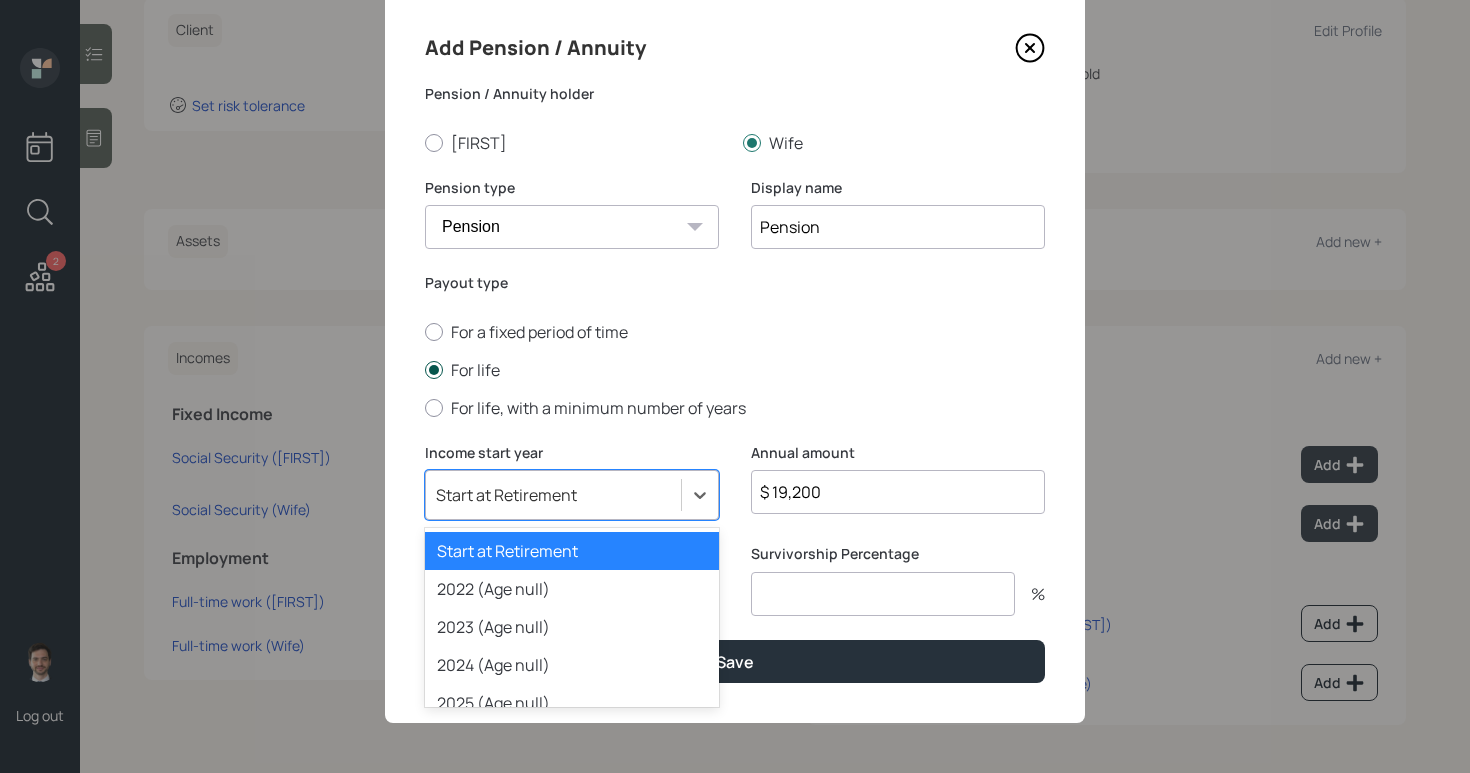 click on "For life" at bounding box center [735, 370] 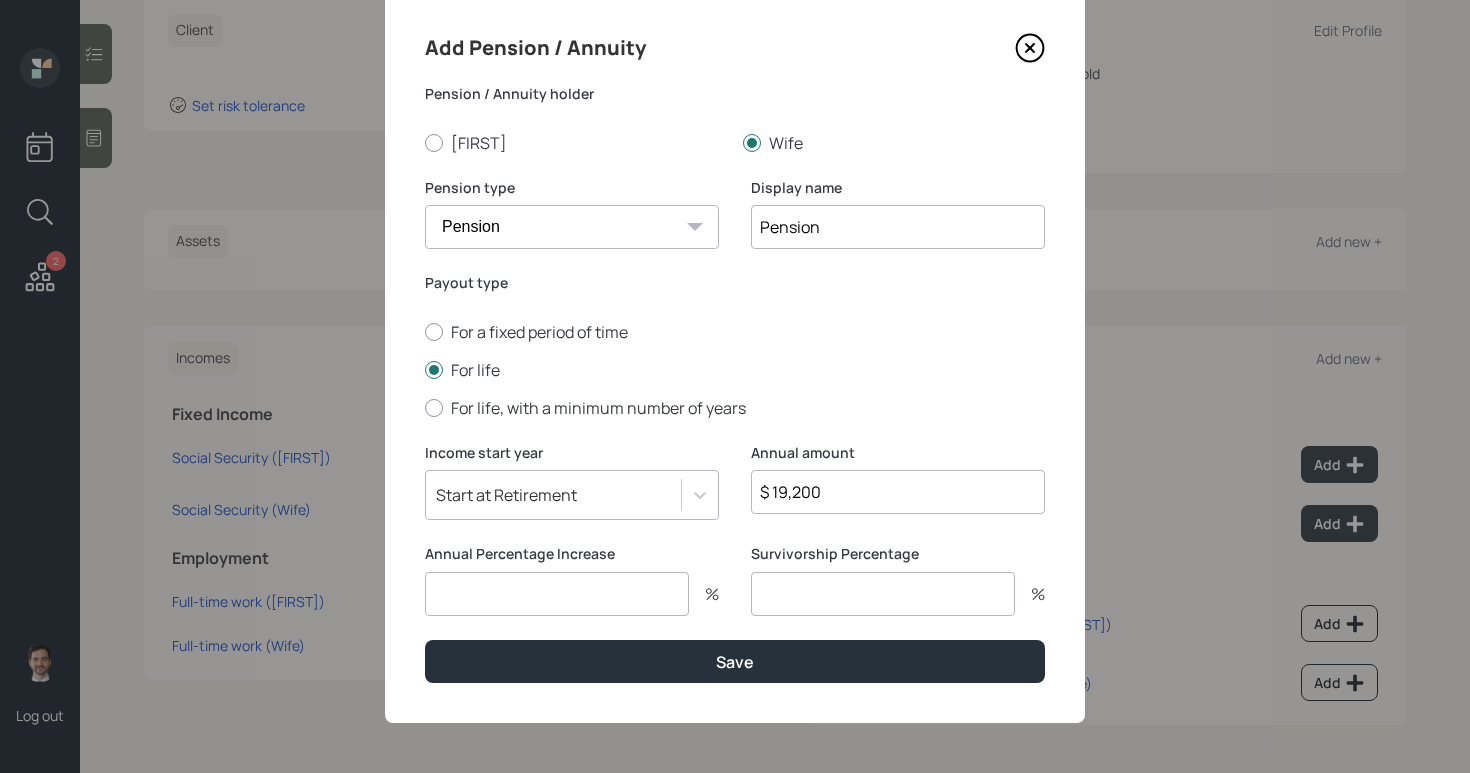 click at bounding box center [557, 594] 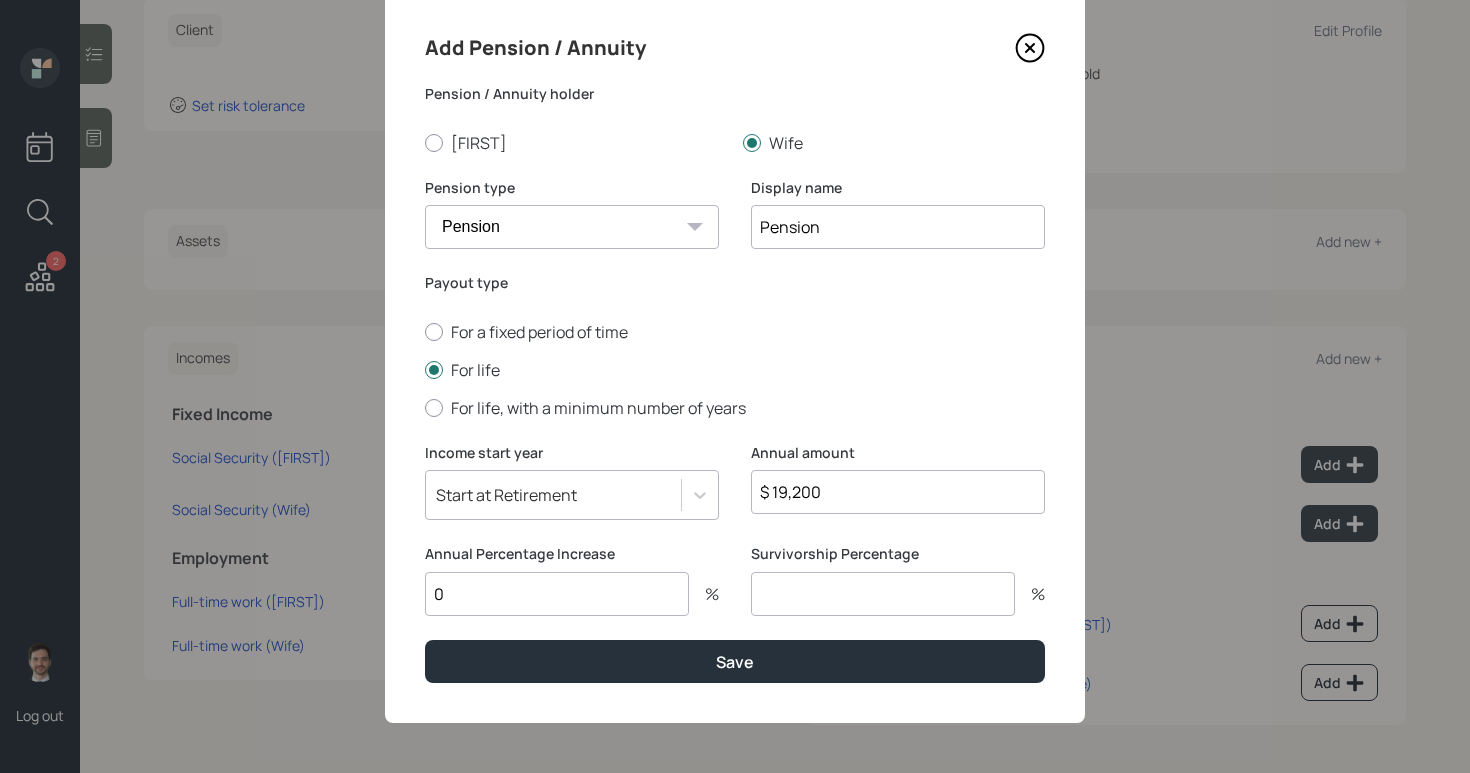 type on "0" 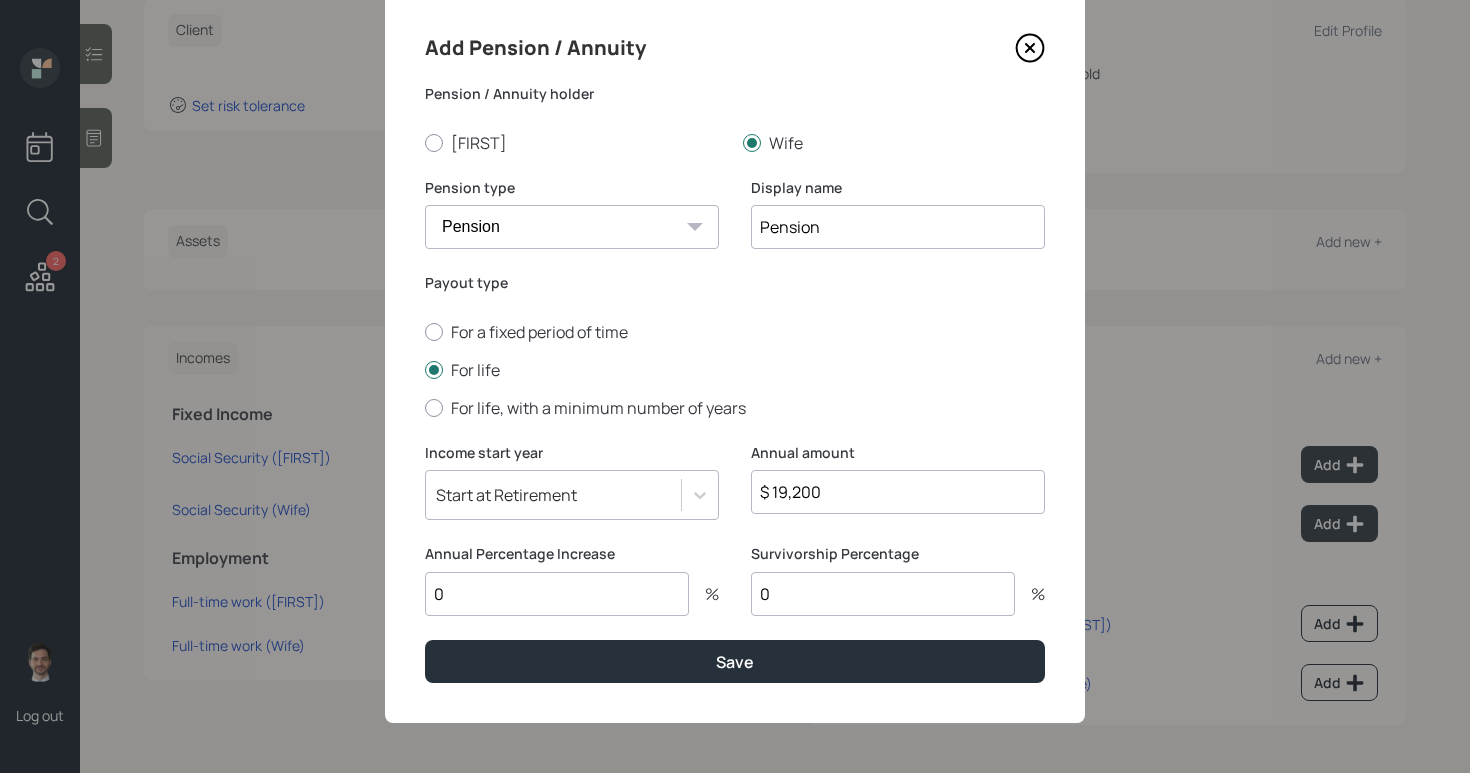 type on "0" 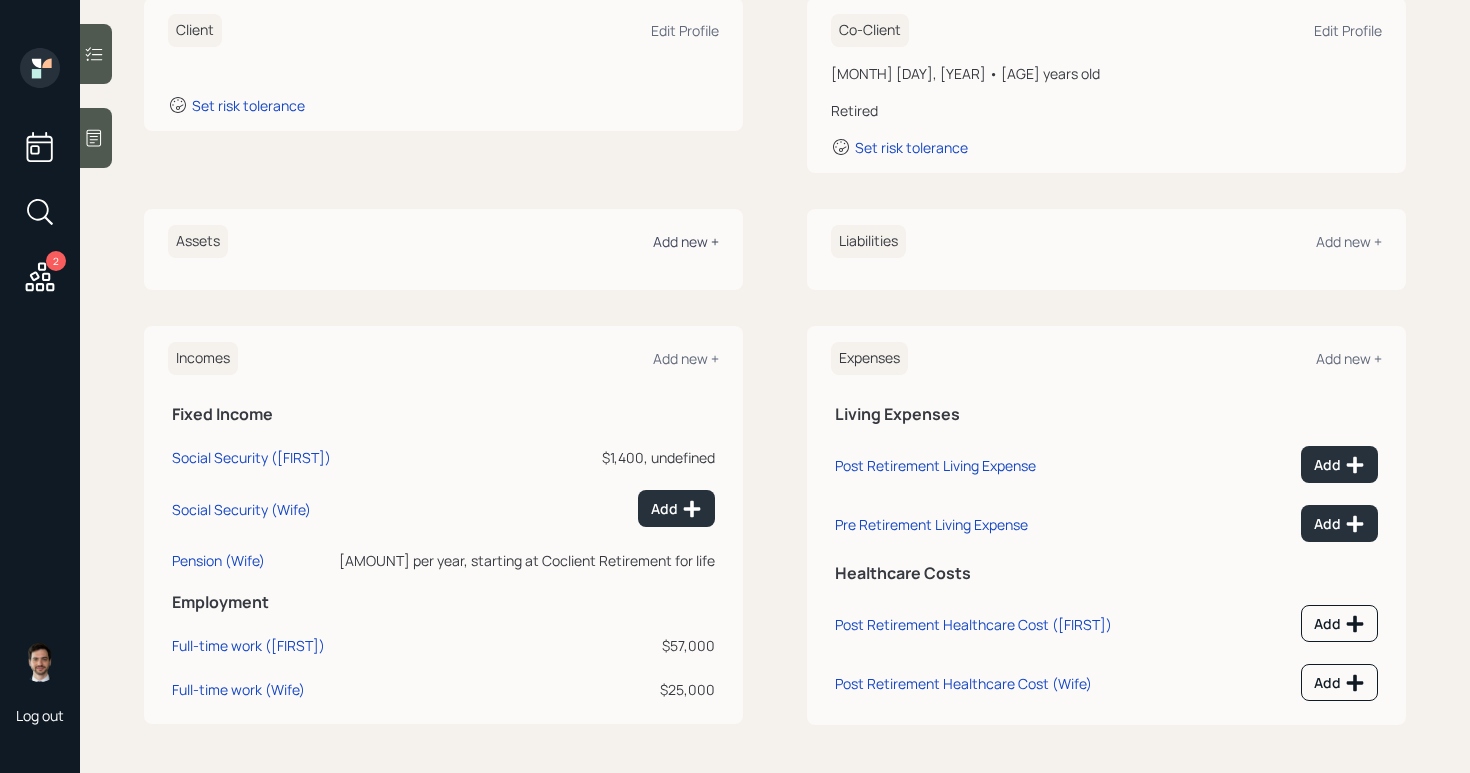 click on "Add new +" at bounding box center (686, 241) 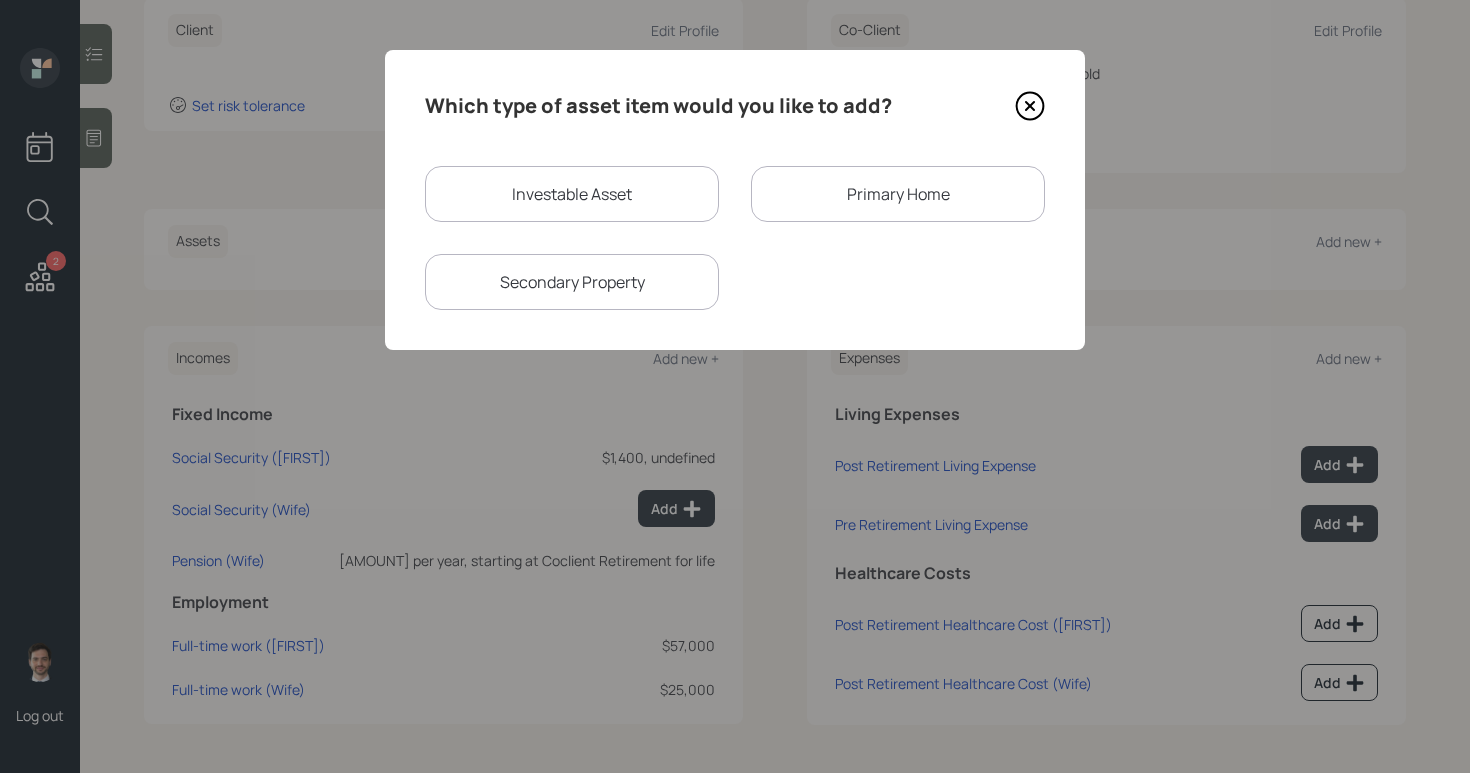 click on "Investable Asset" at bounding box center [572, 194] 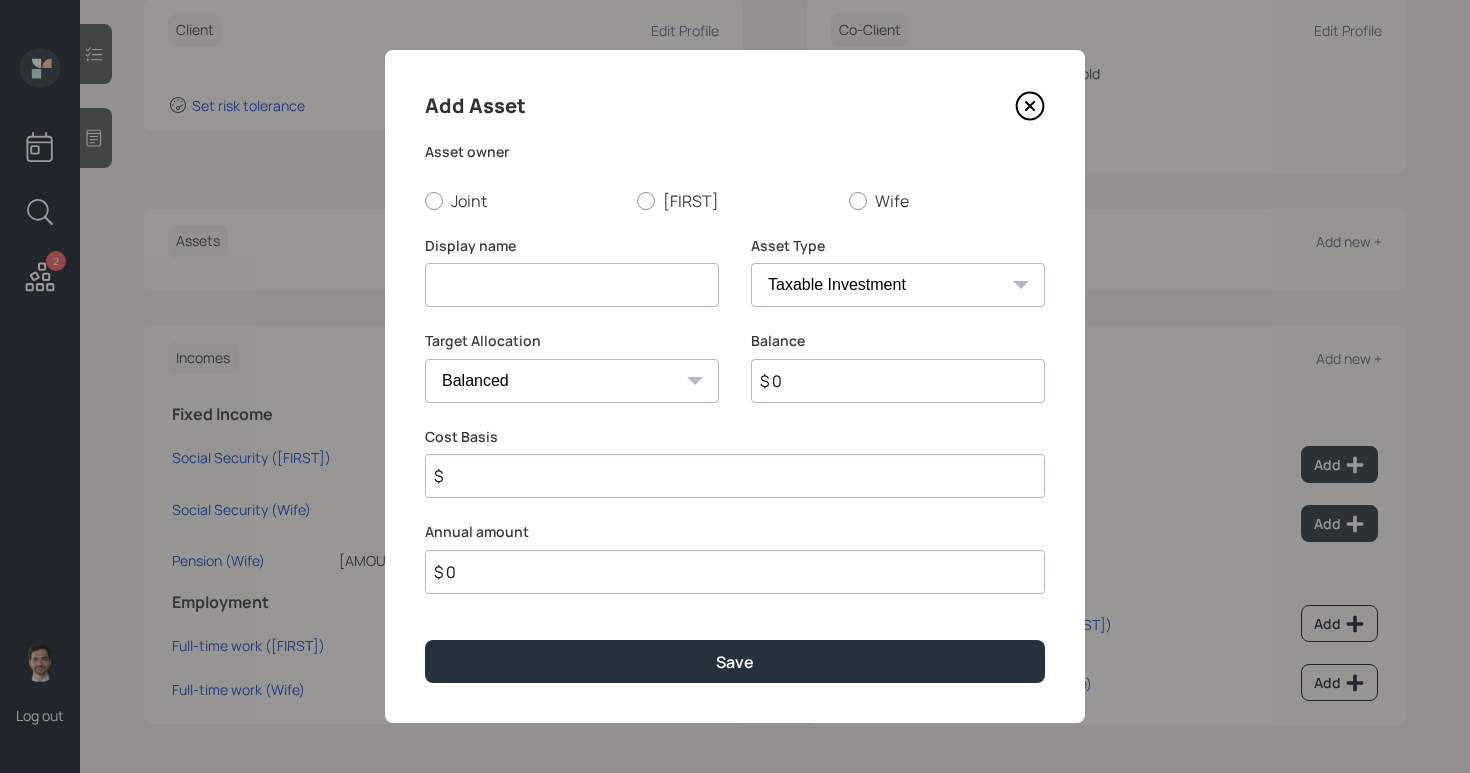 click at bounding box center [572, 285] 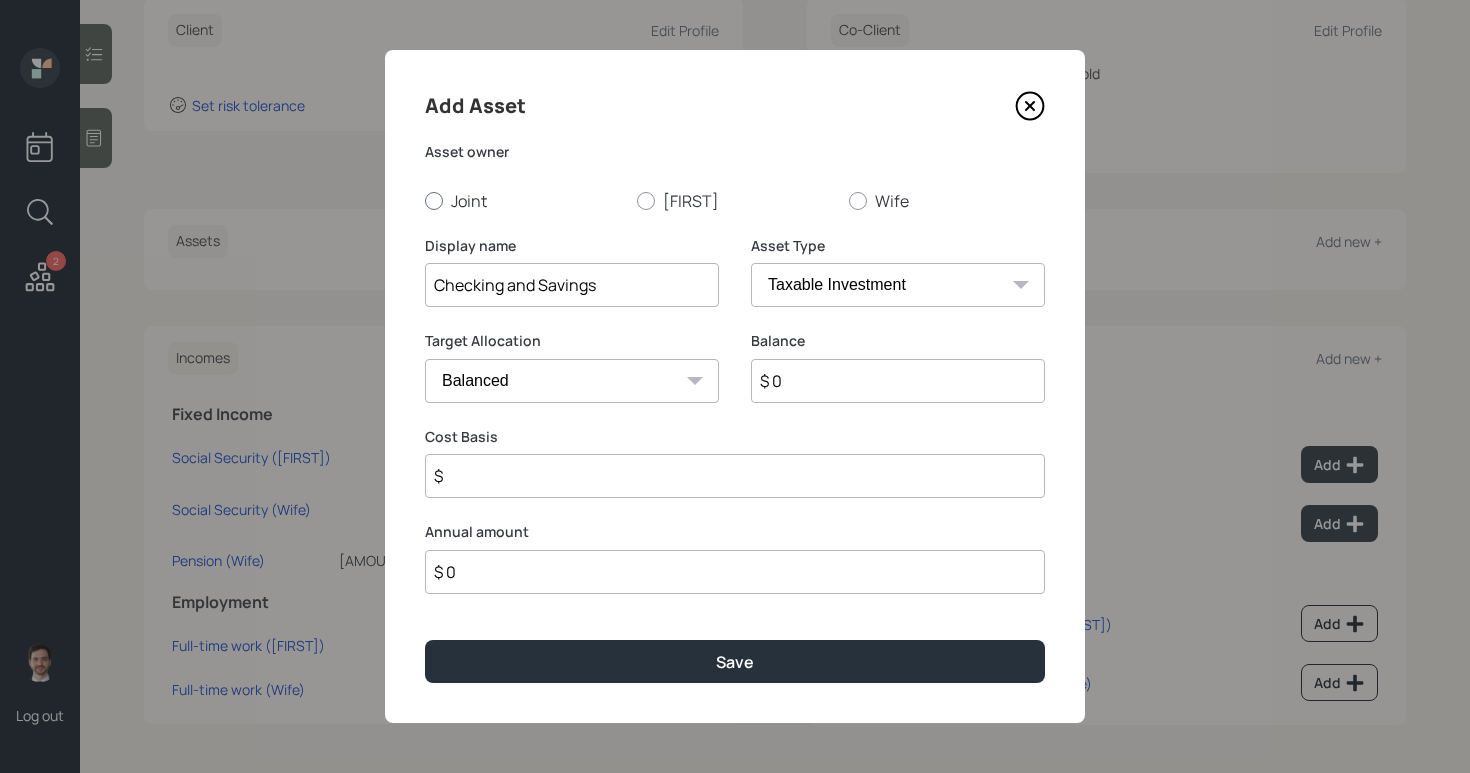 type on "Checking and Savings" 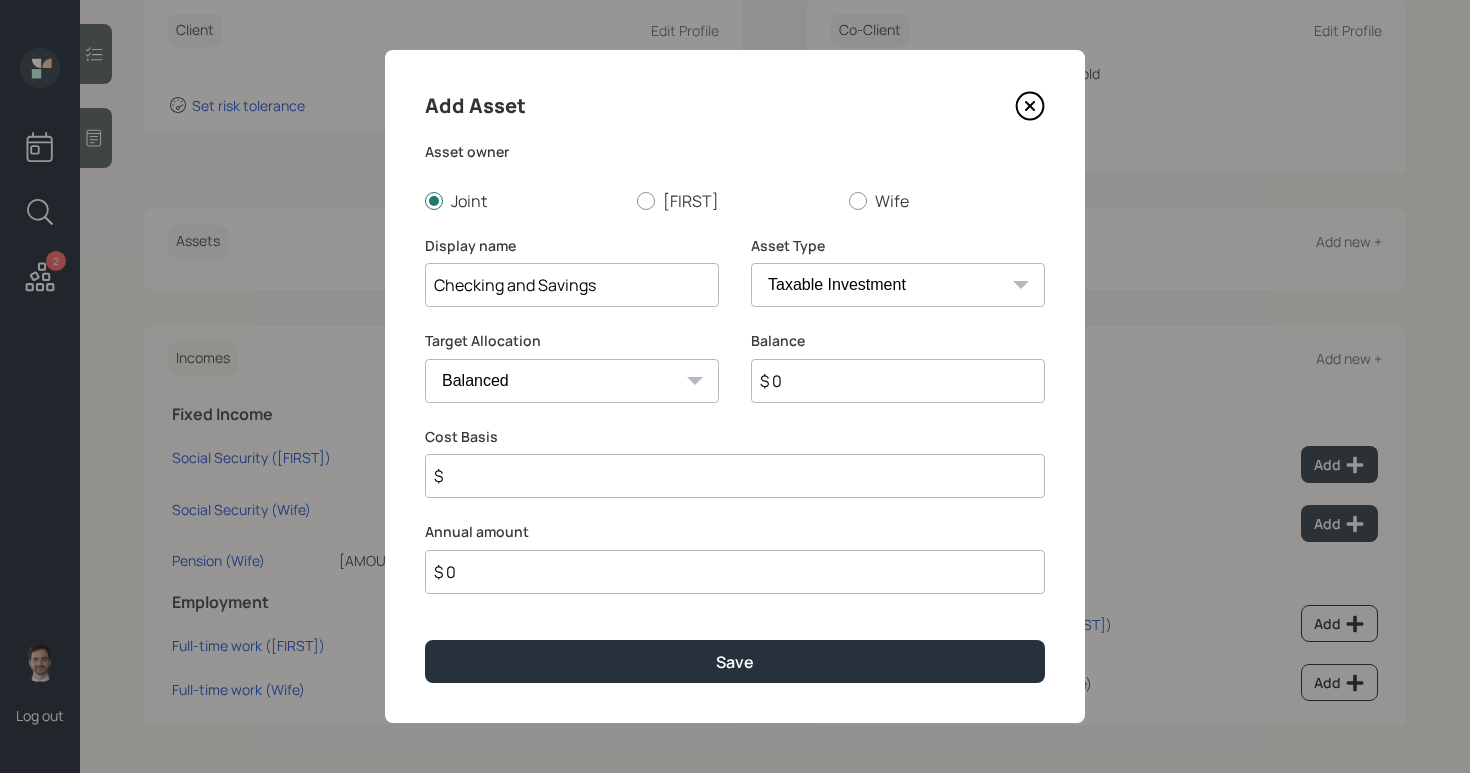 click on "Cash Conservative Balanced Aggressive" at bounding box center (572, 381) 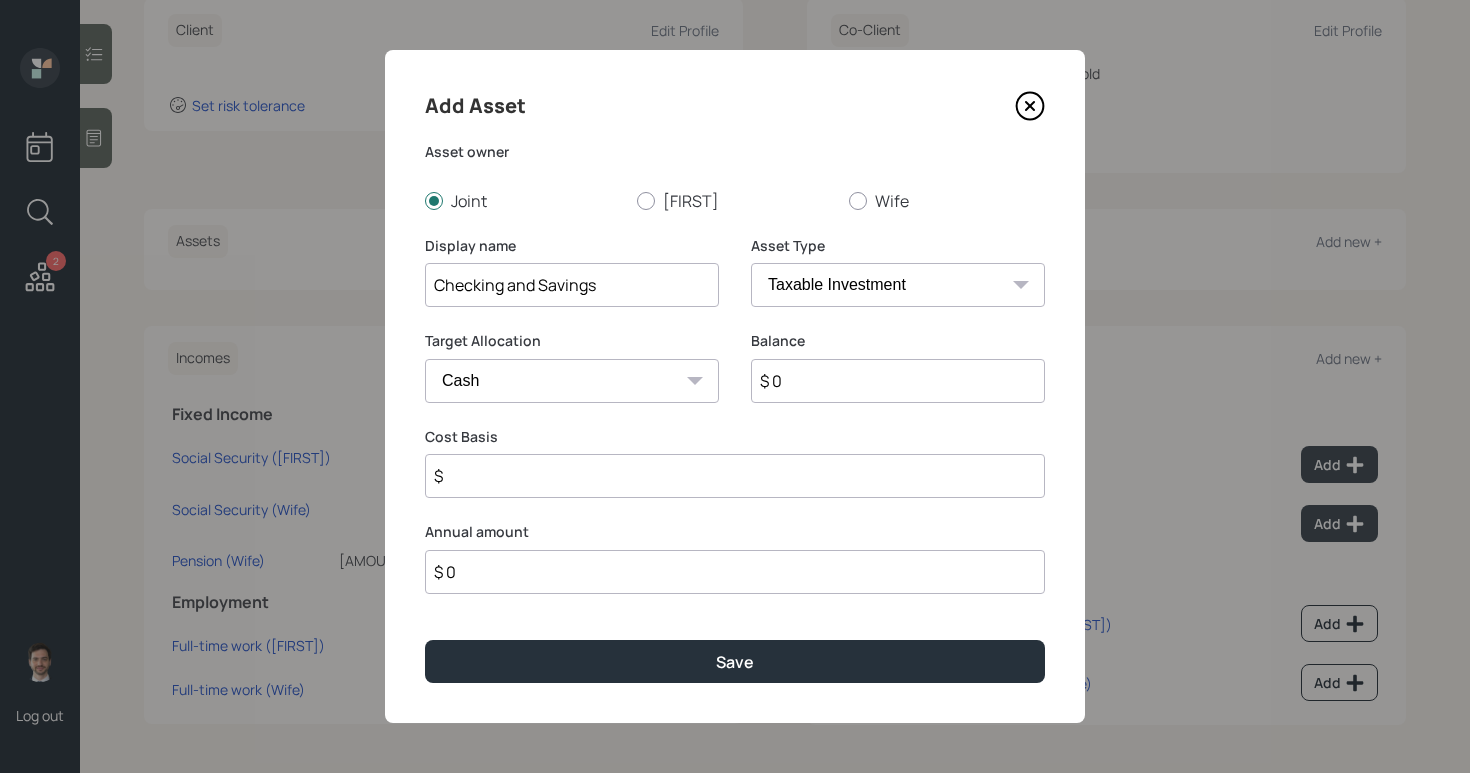 click on "$ 0" at bounding box center [898, 381] 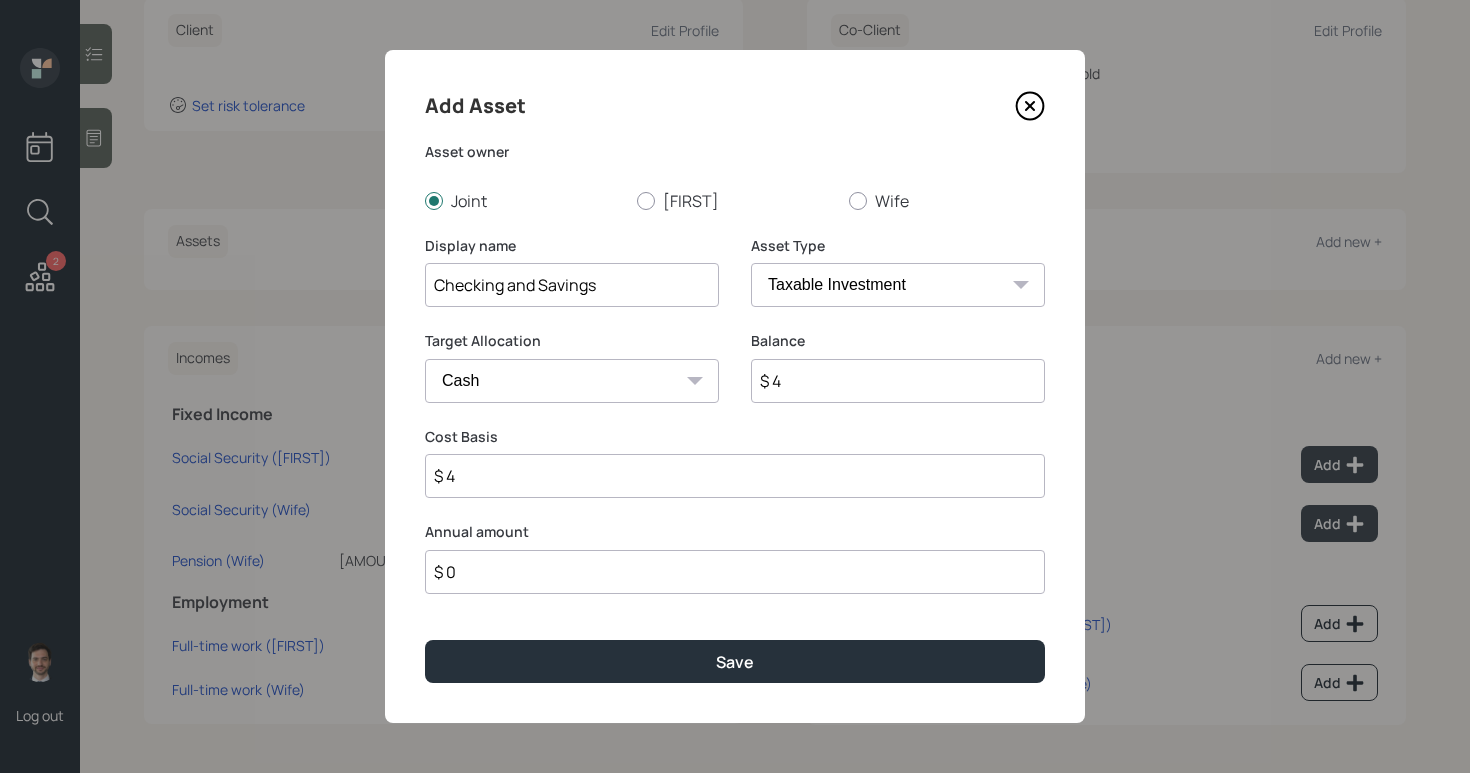 type on "$ 43" 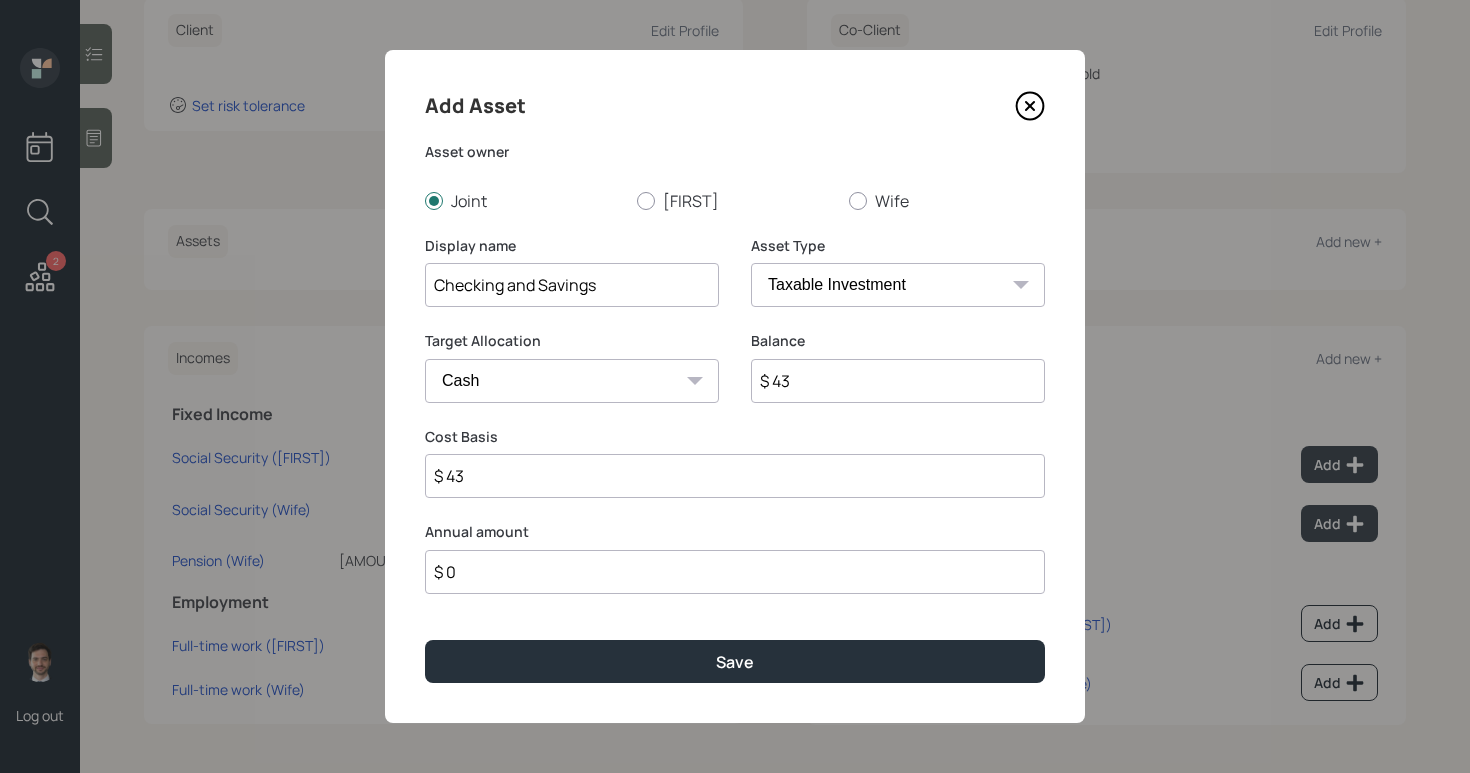 type on "$ 430" 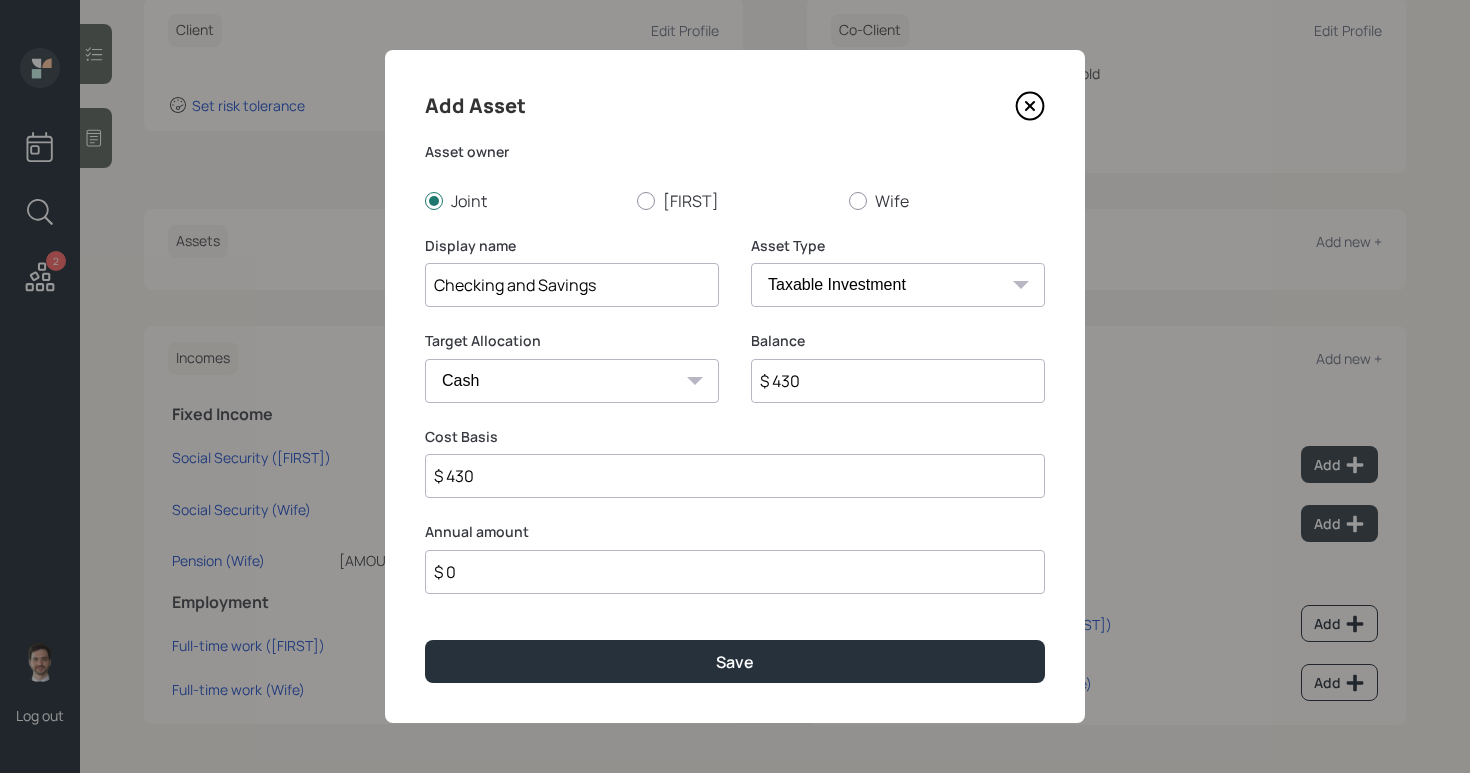 type on "$ 4,300" 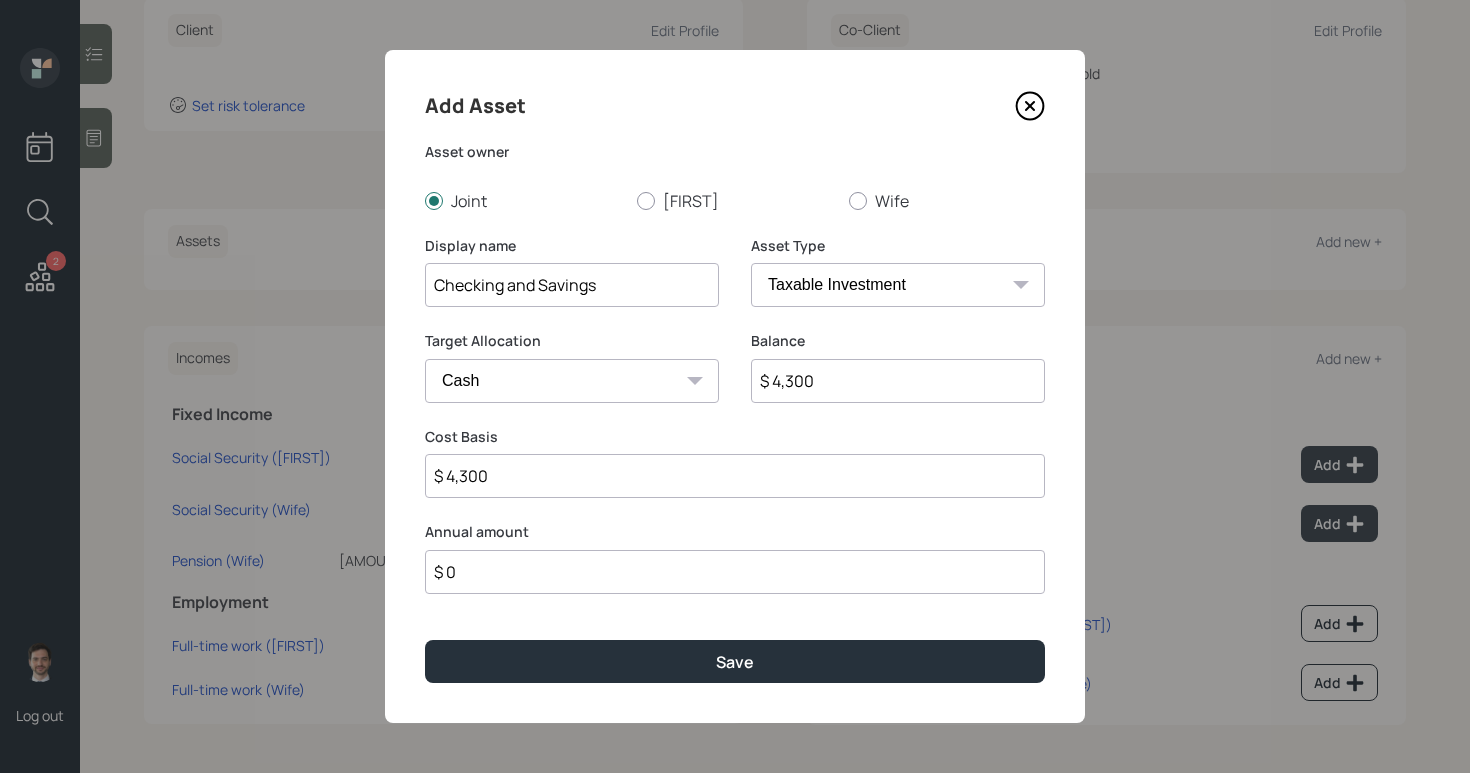 type on "$ 43,000" 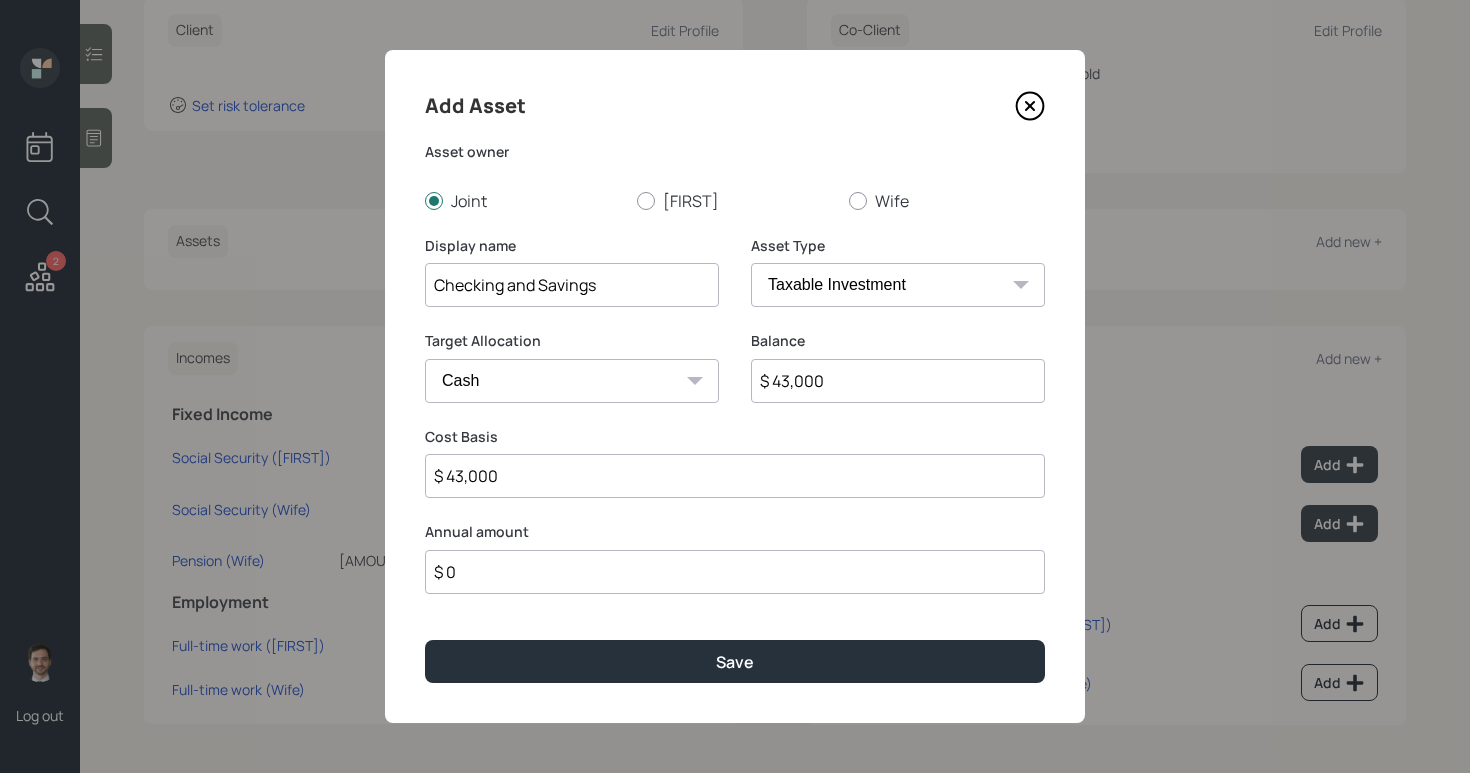 type on "$ 43,000" 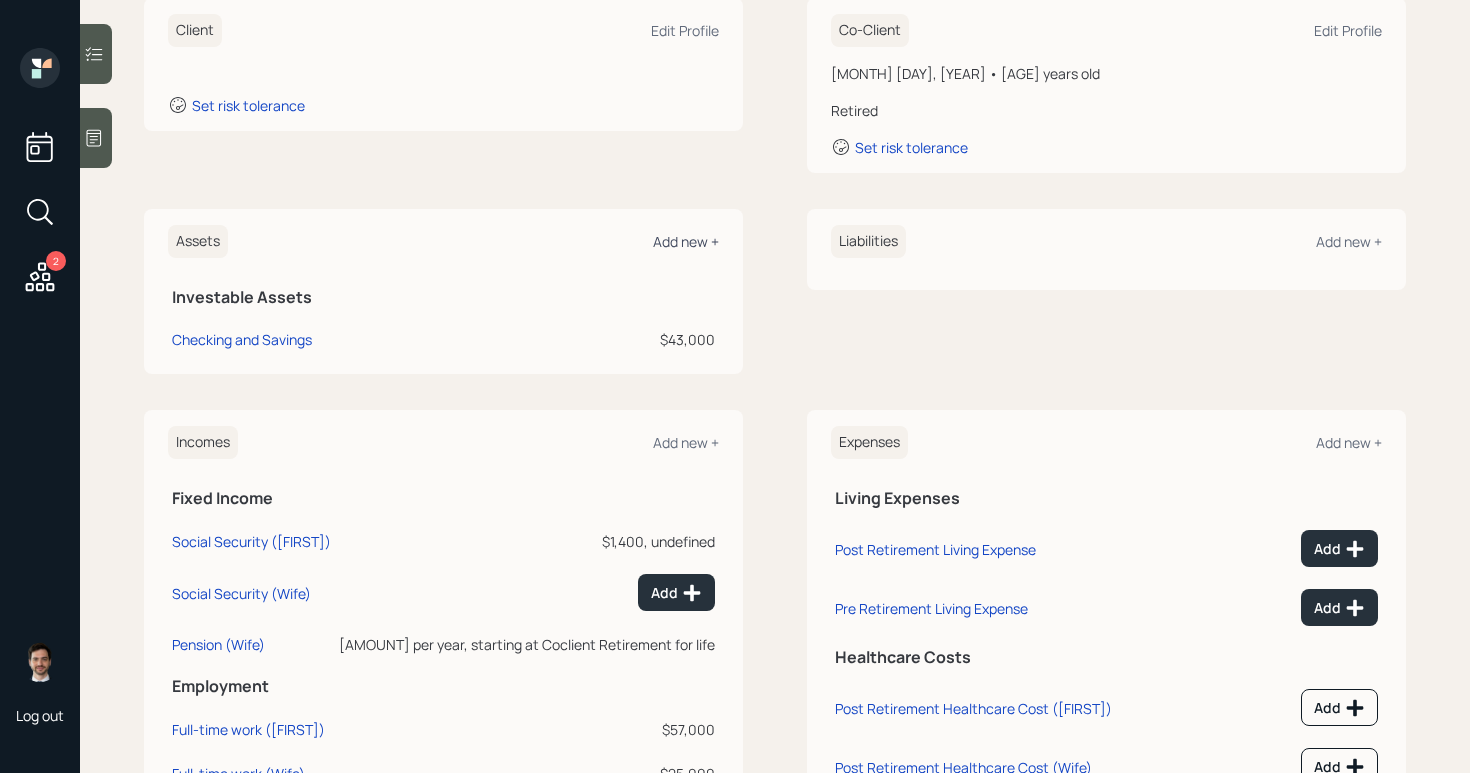 click on "Add new +" at bounding box center [686, 241] 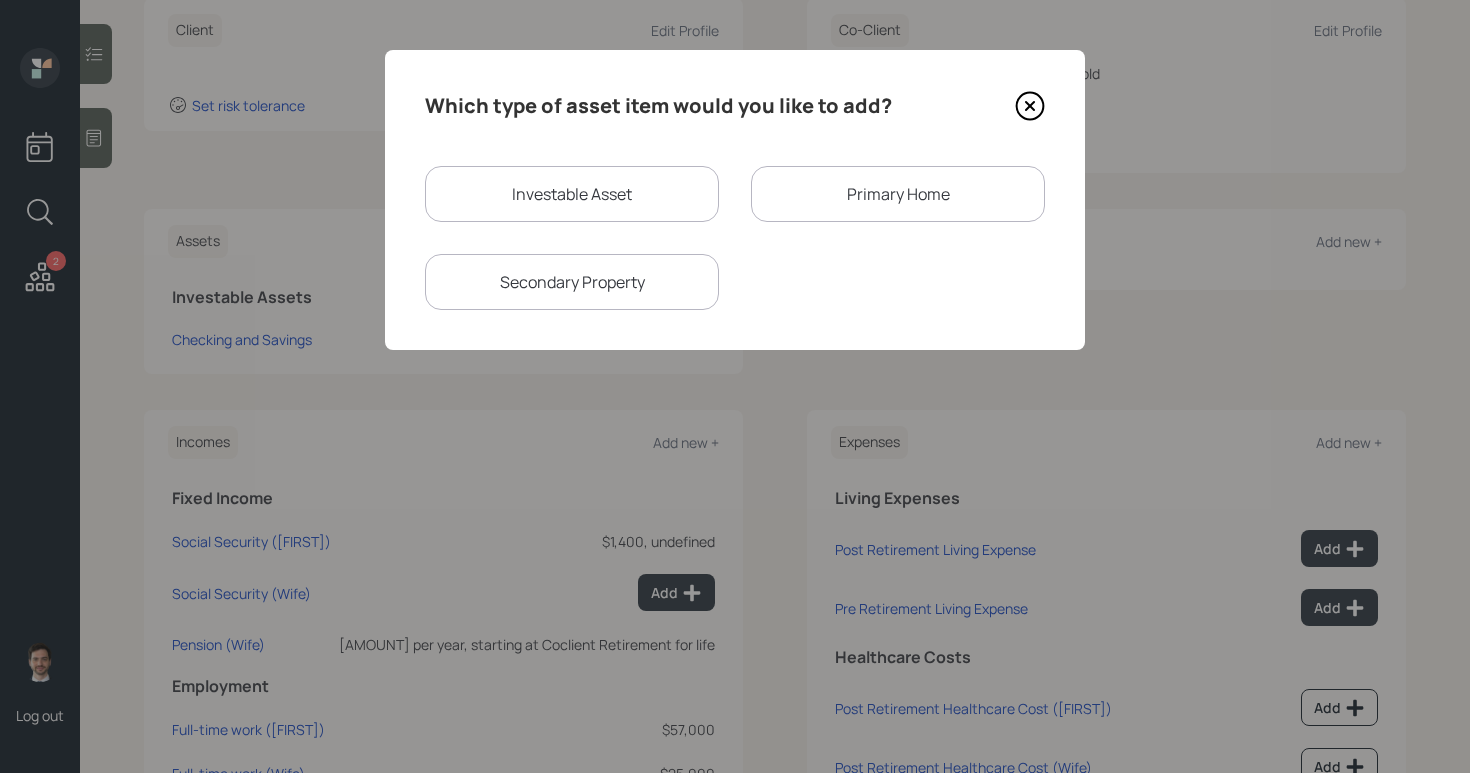 click on "Investable Asset" at bounding box center (572, 194) 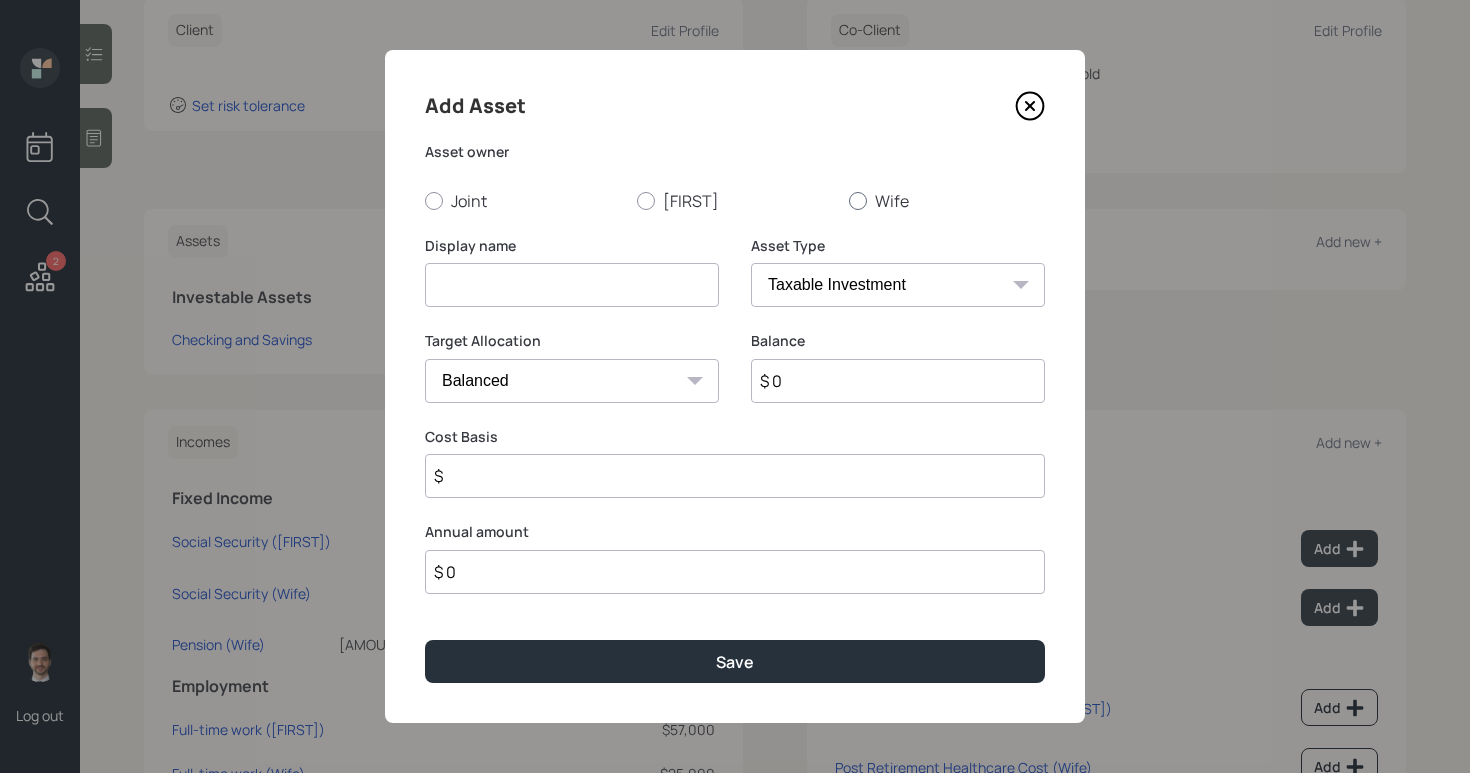click on "Wife" at bounding box center [947, 201] 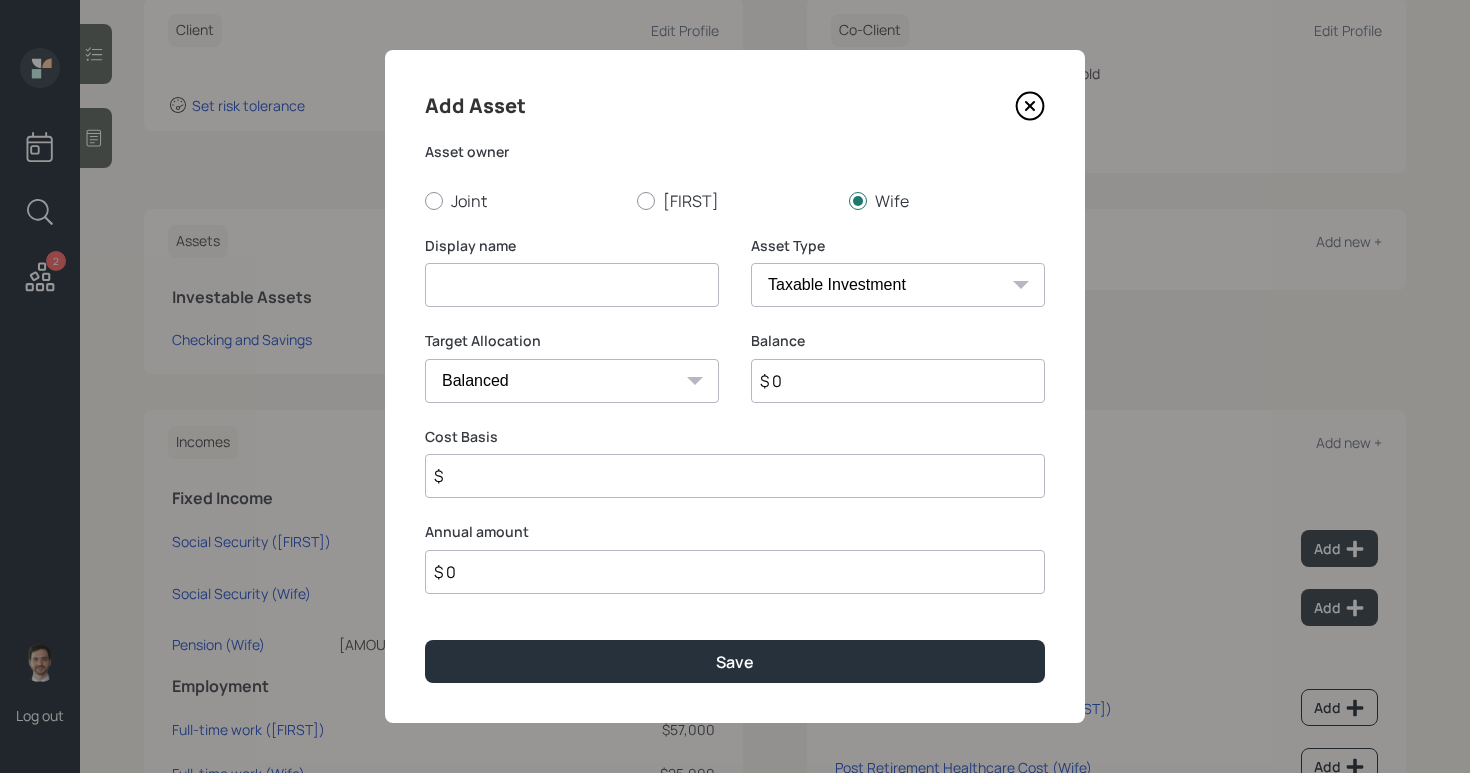 click at bounding box center (572, 285) 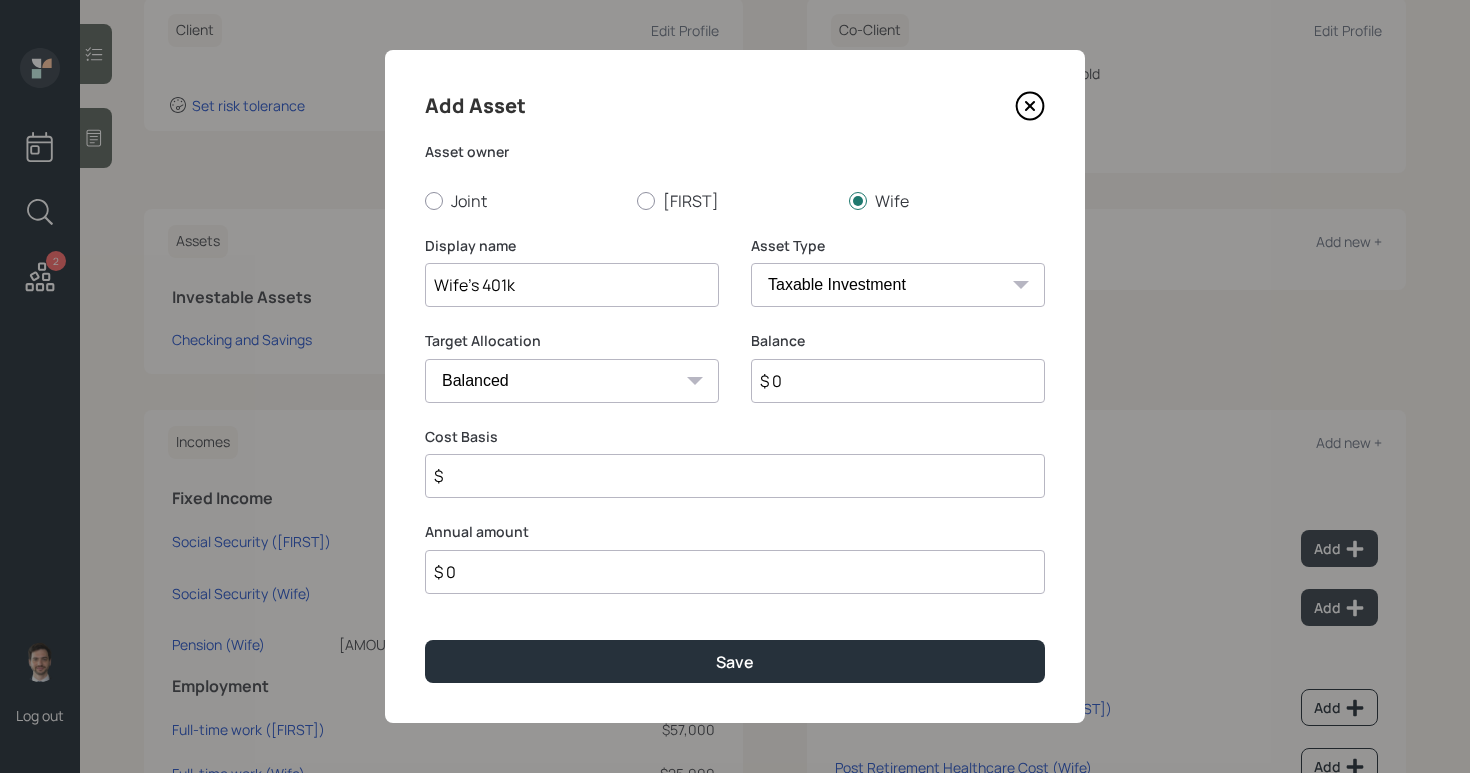 type on "Wife's 401k" 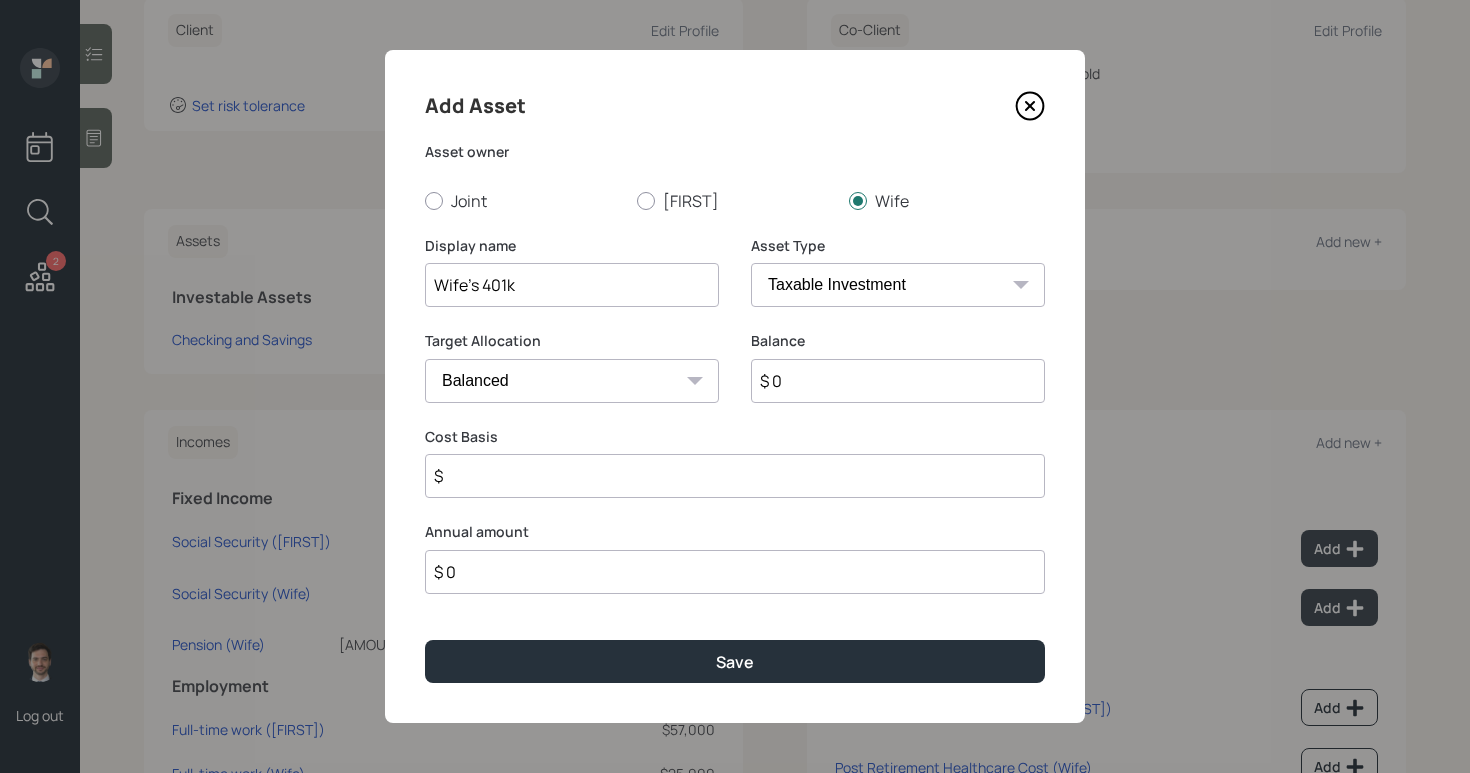 select on "company_sponsored" 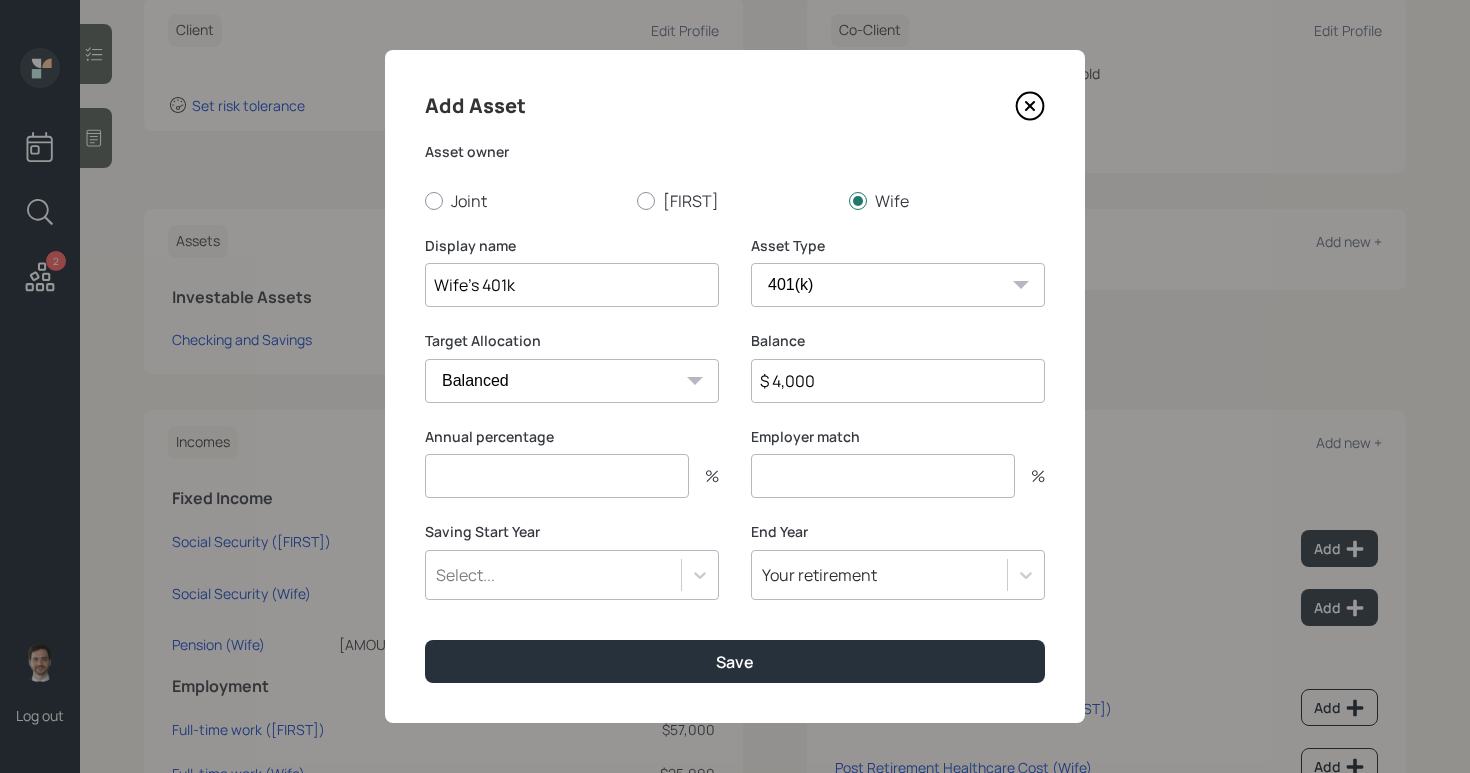 type on "$ 4,000" 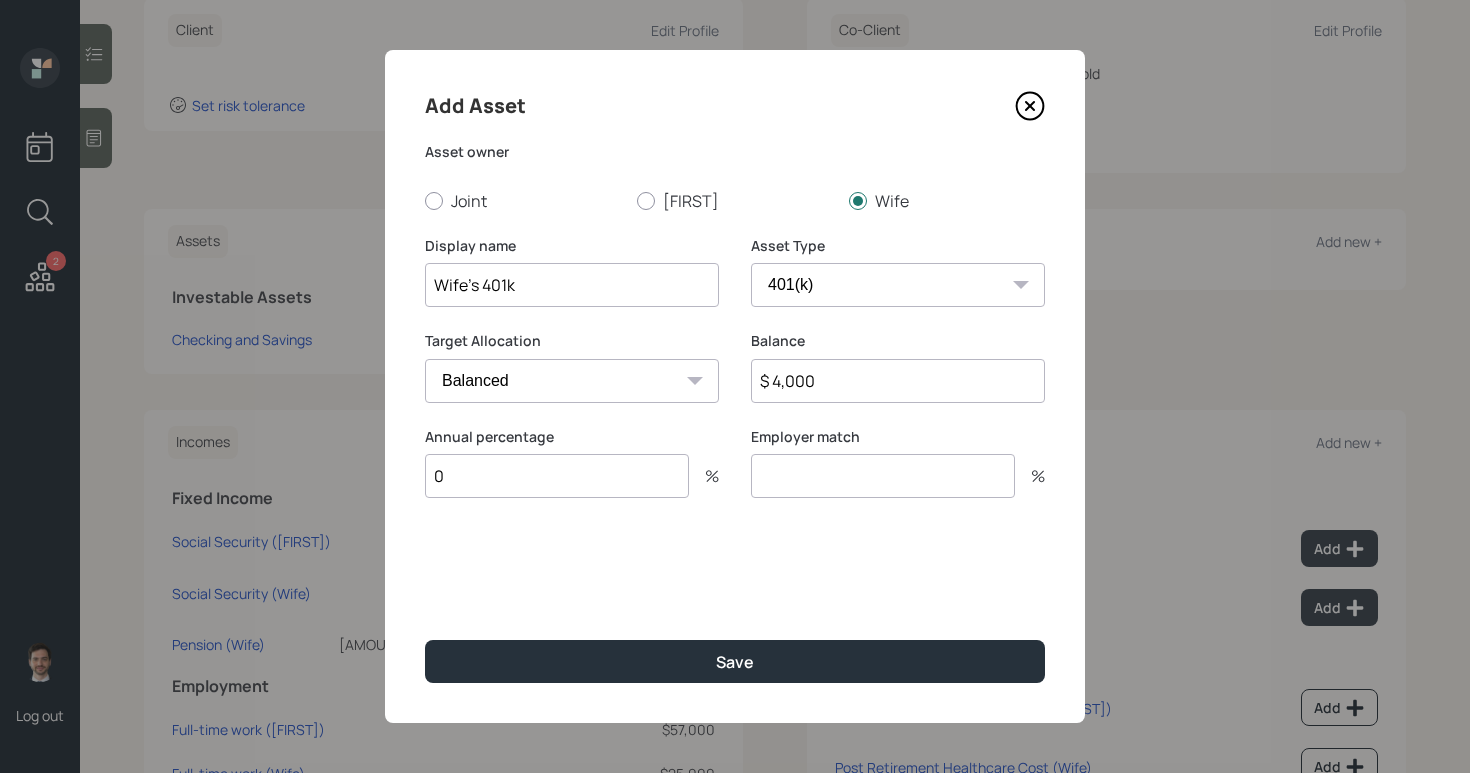 type on "0" 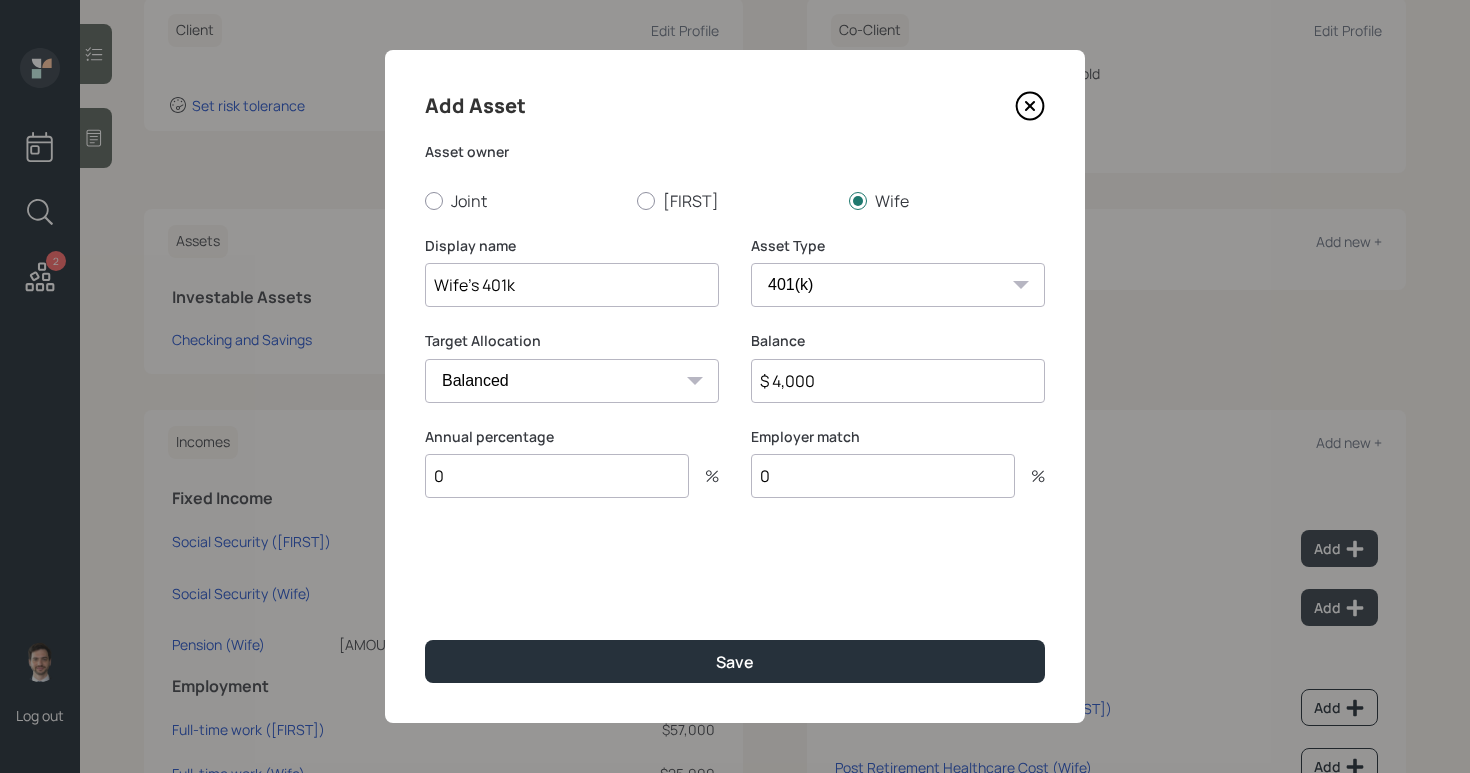 type on "0" 